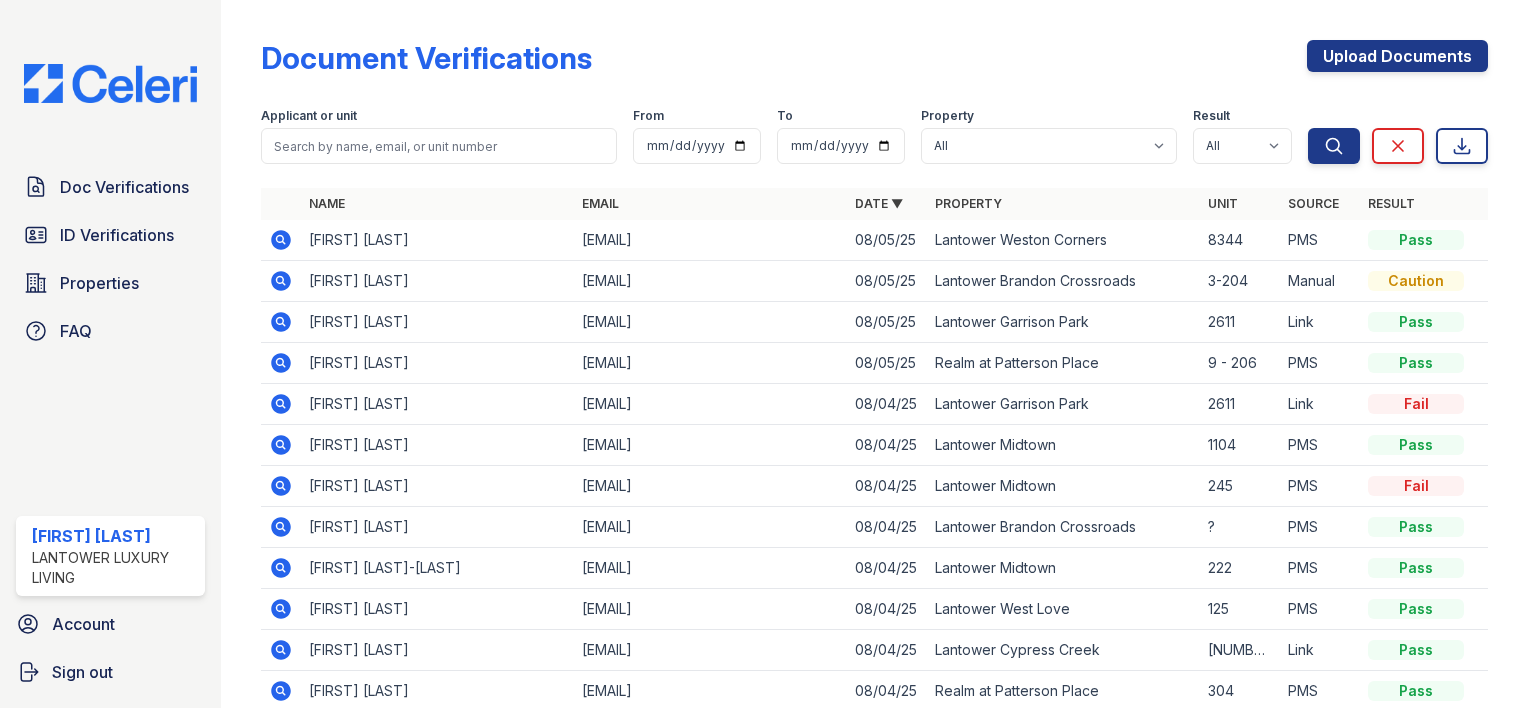scroll, scrollTop: 0, scrollLeft: 0, axis: both 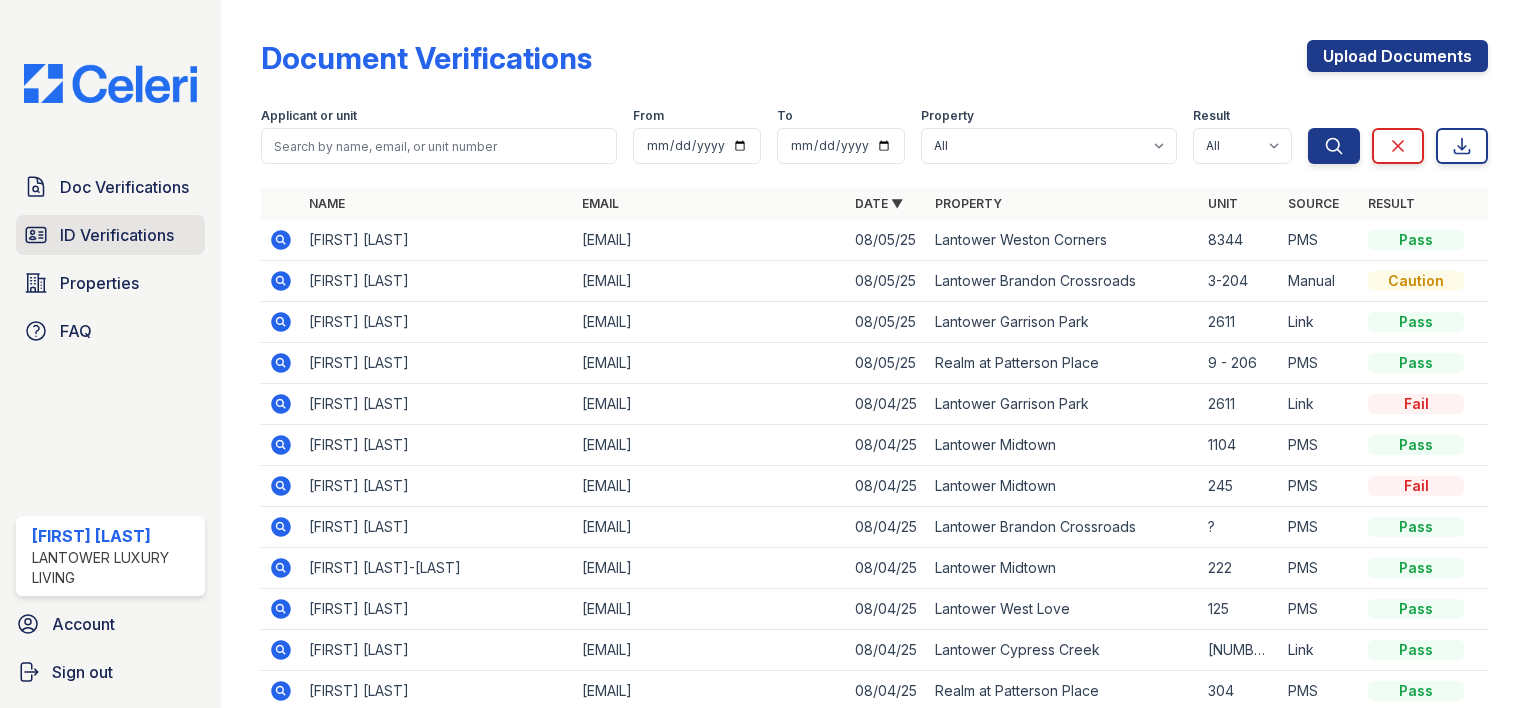 drag, startPoint x: 0, startPoint y: 0, endPoint x: 120, endPoint y: 228, distance: 257.65094 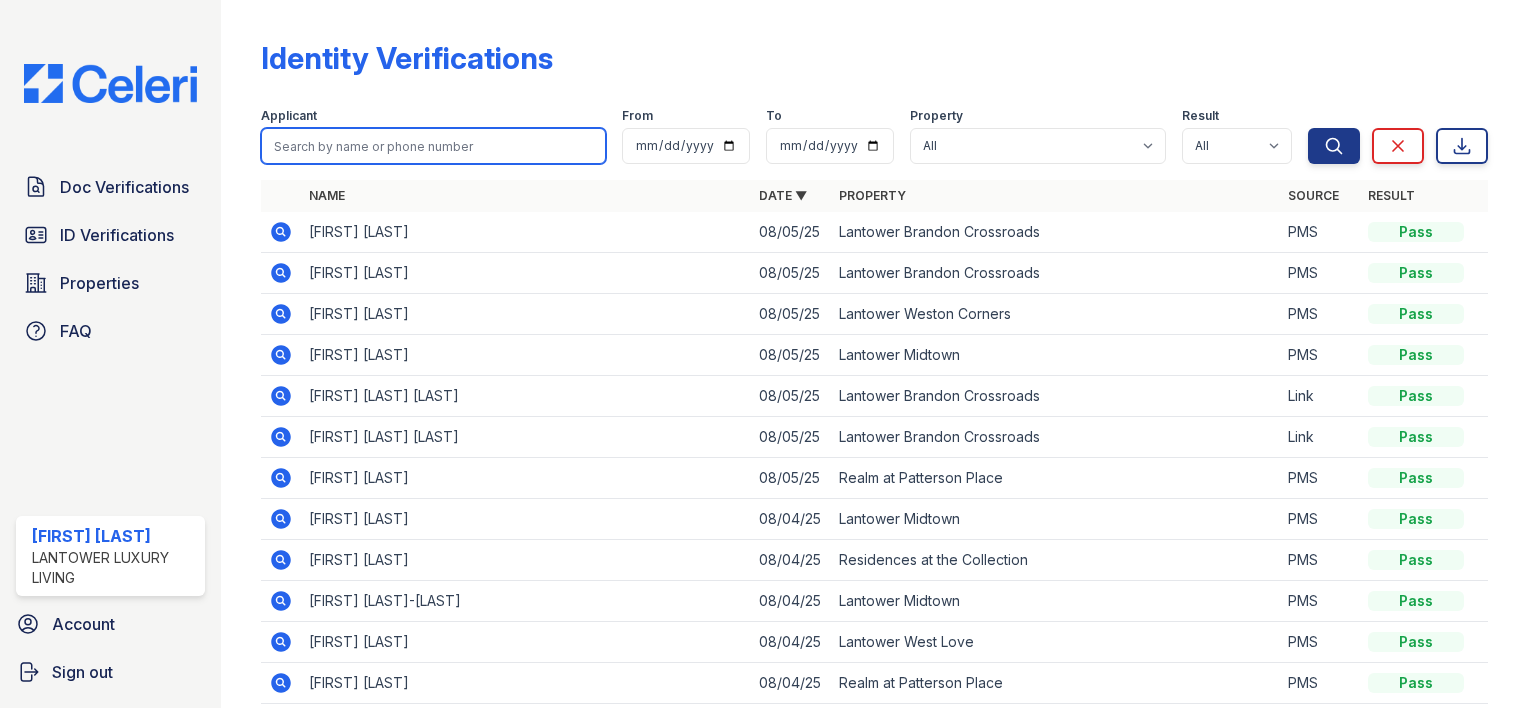 click at bounding box center [433, 146] 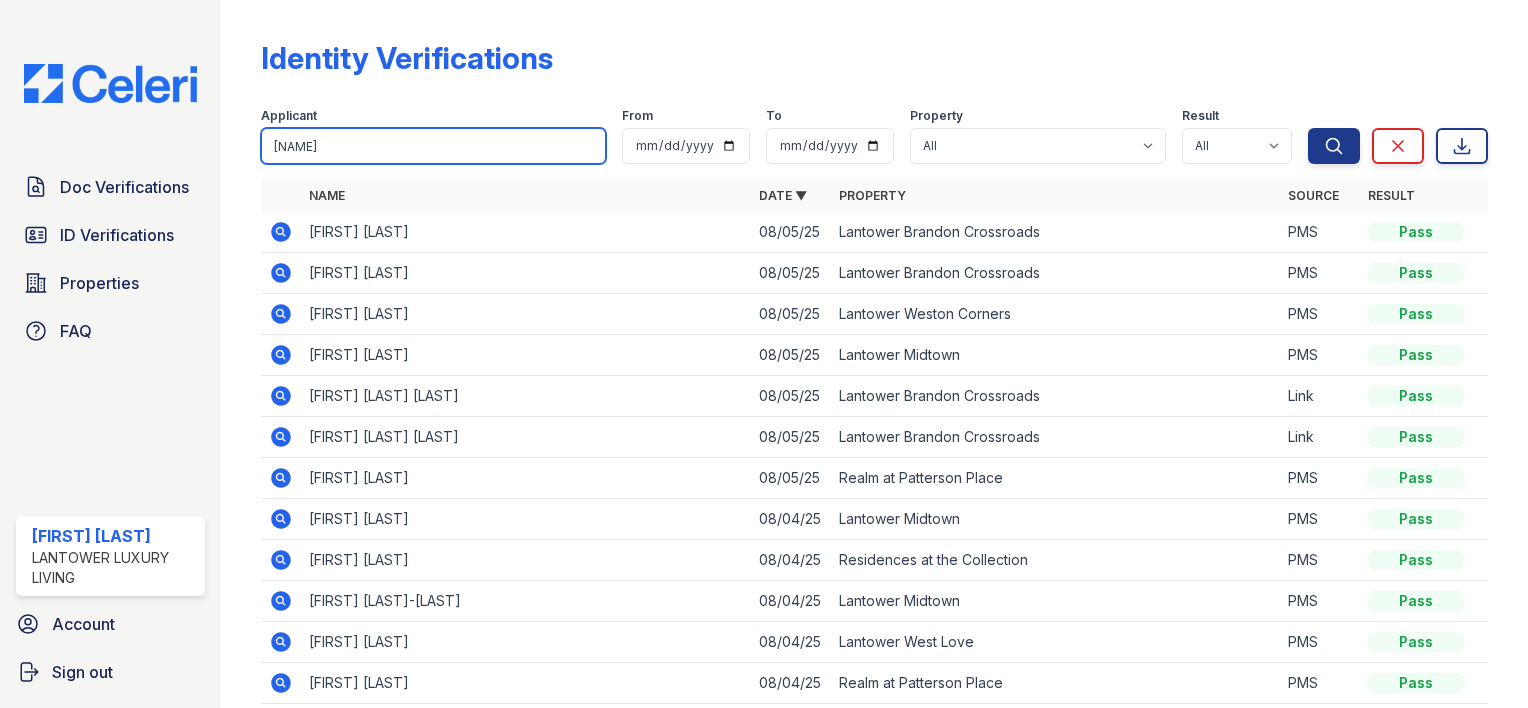 type on "vishnu" 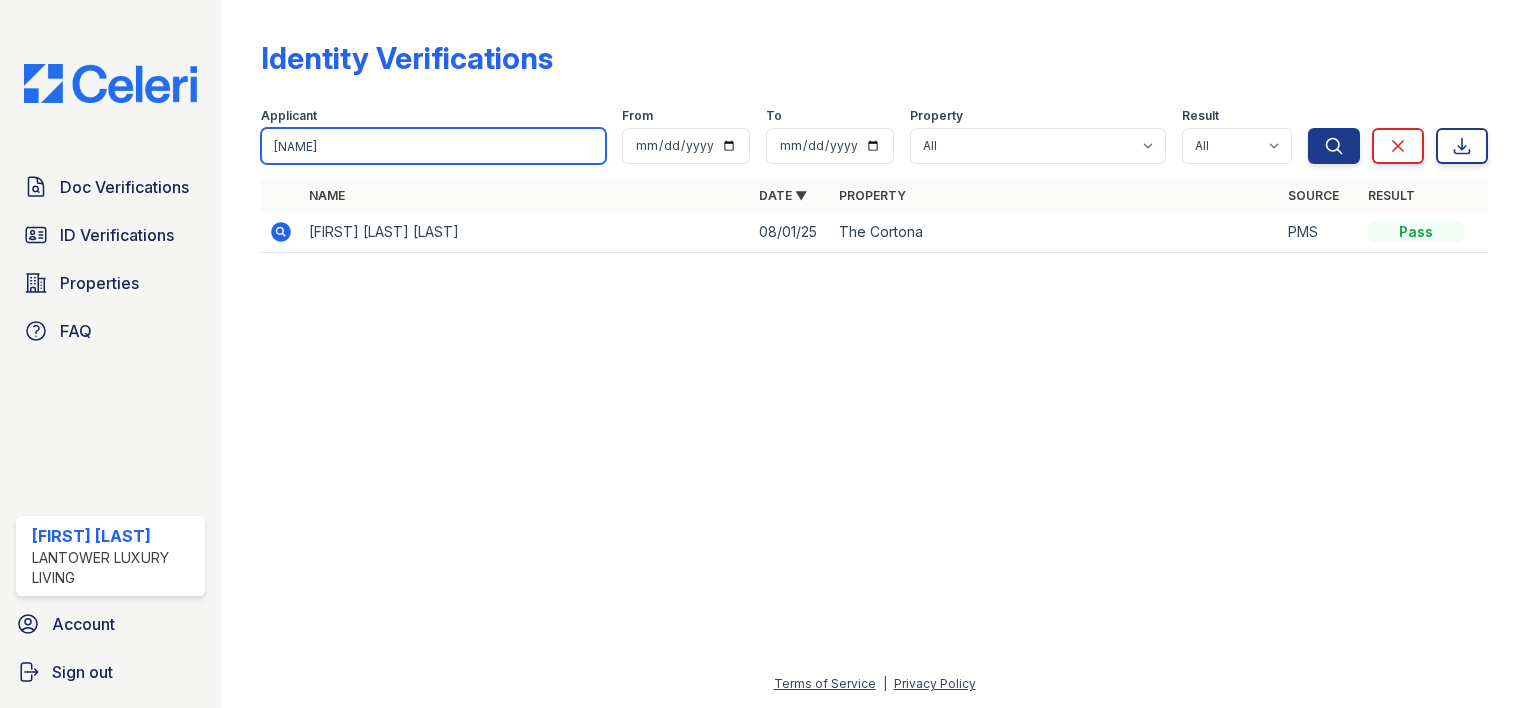 click on "vishnu" at bounding box center (433, 146) 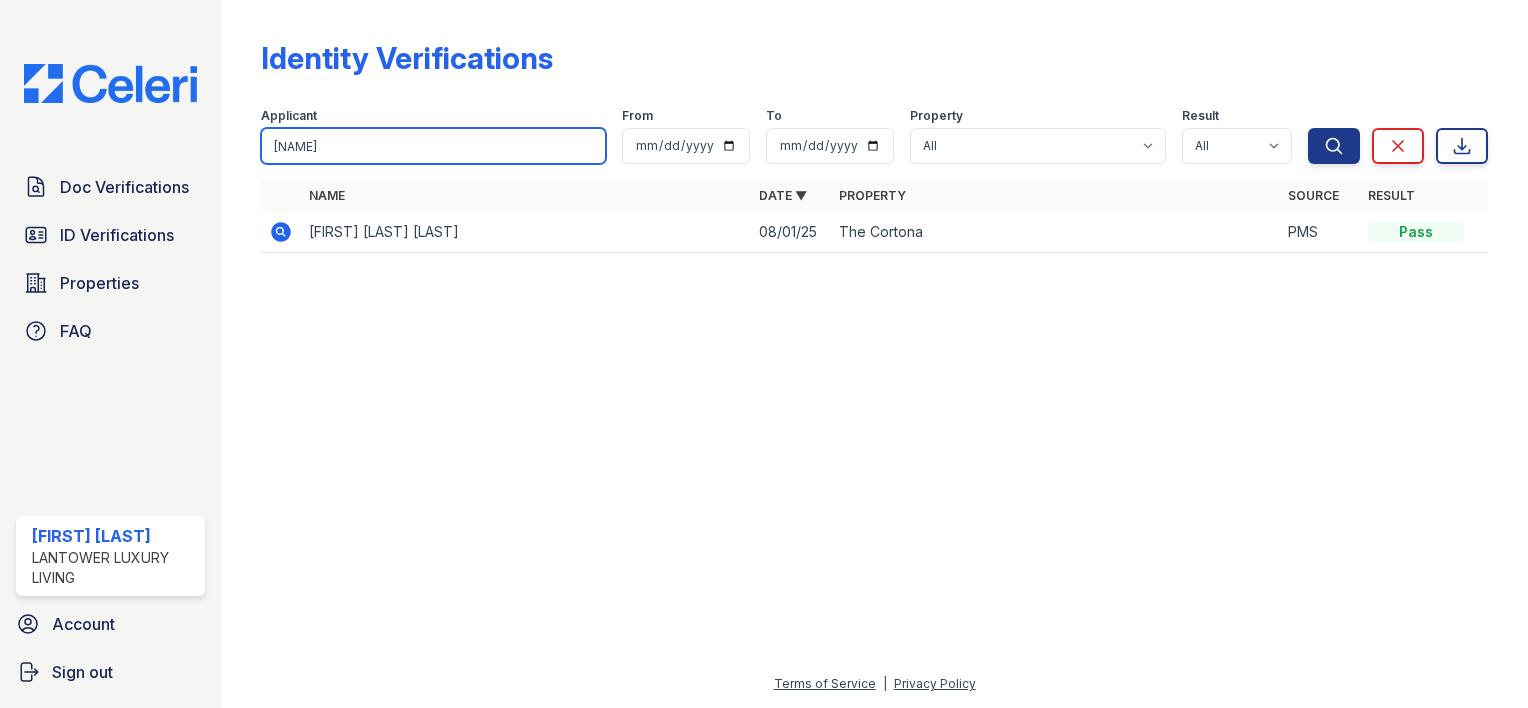 click on "bhargav" at bounding box center [433, 146] 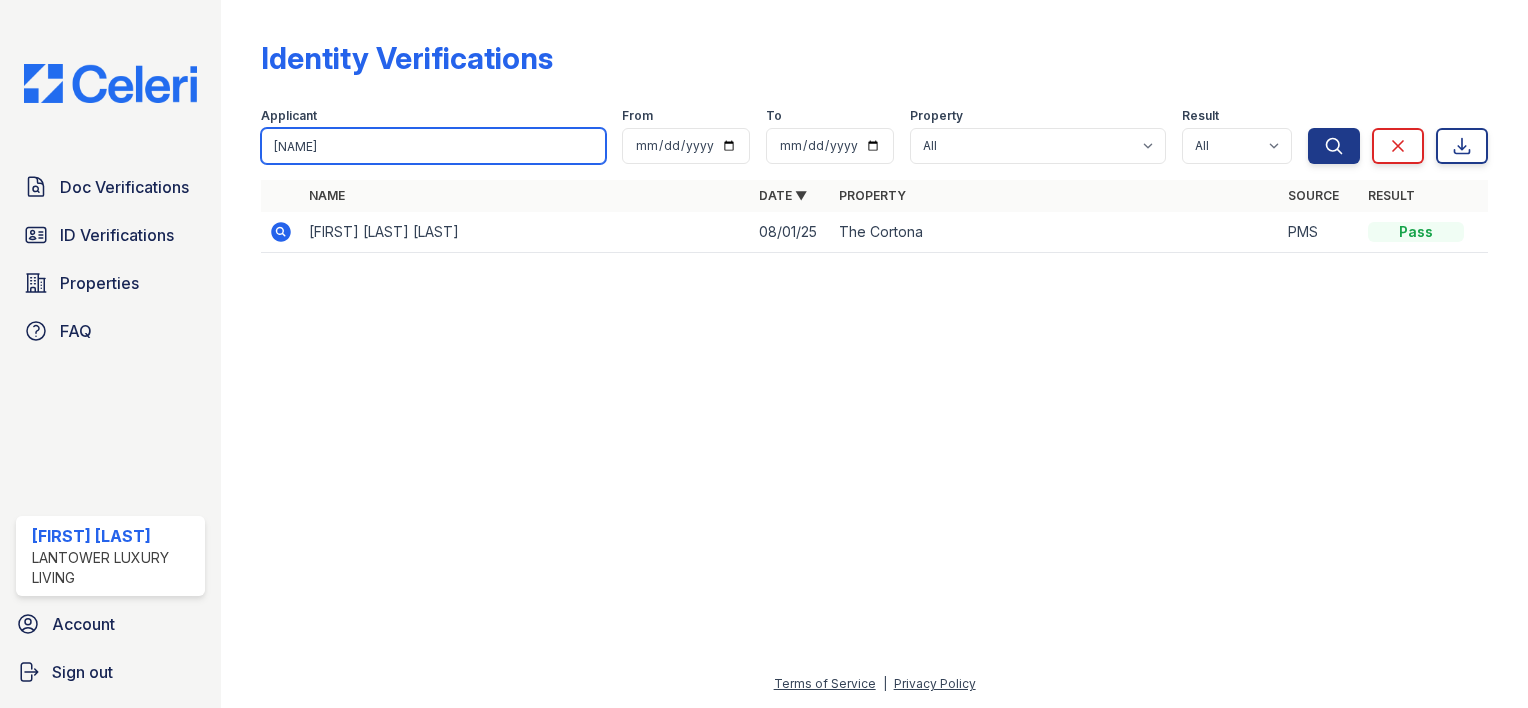 type on "vamshid" 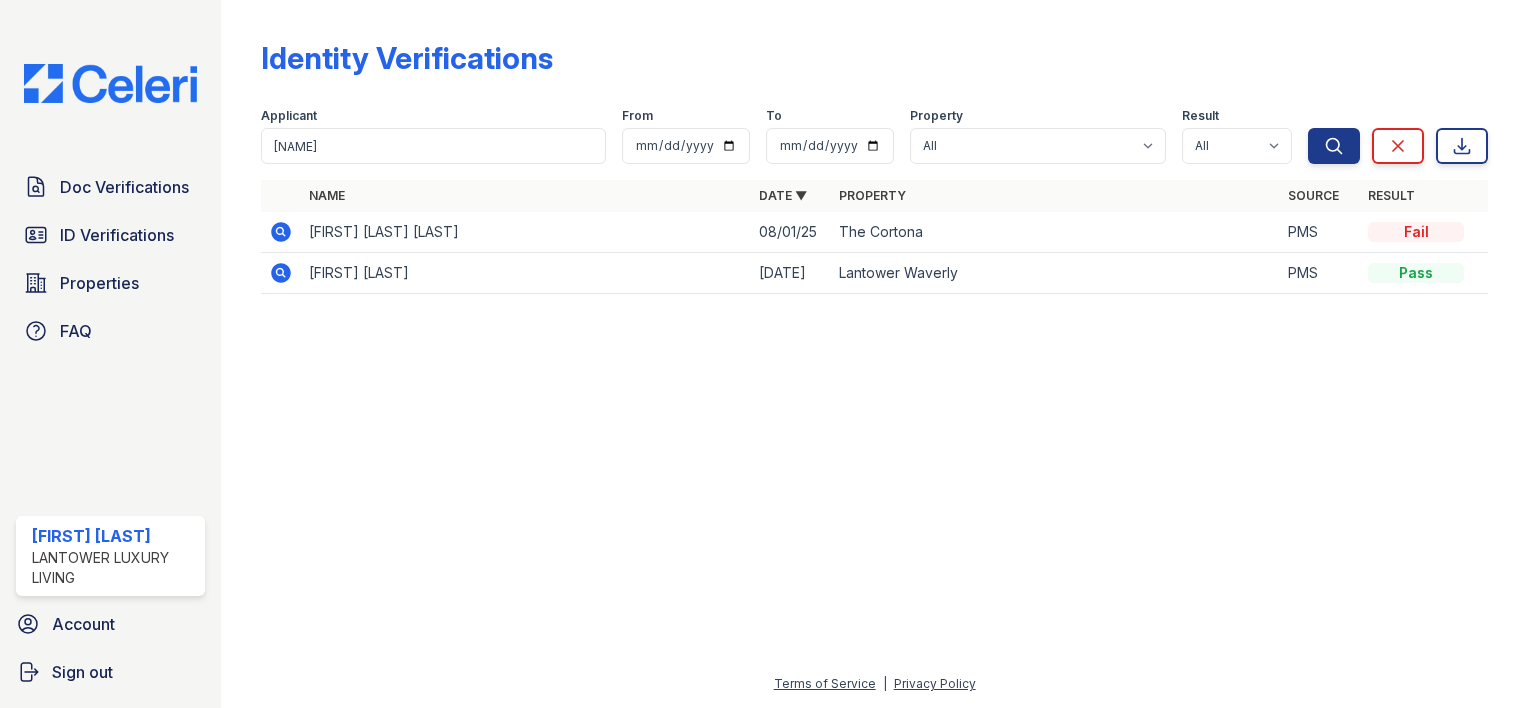click 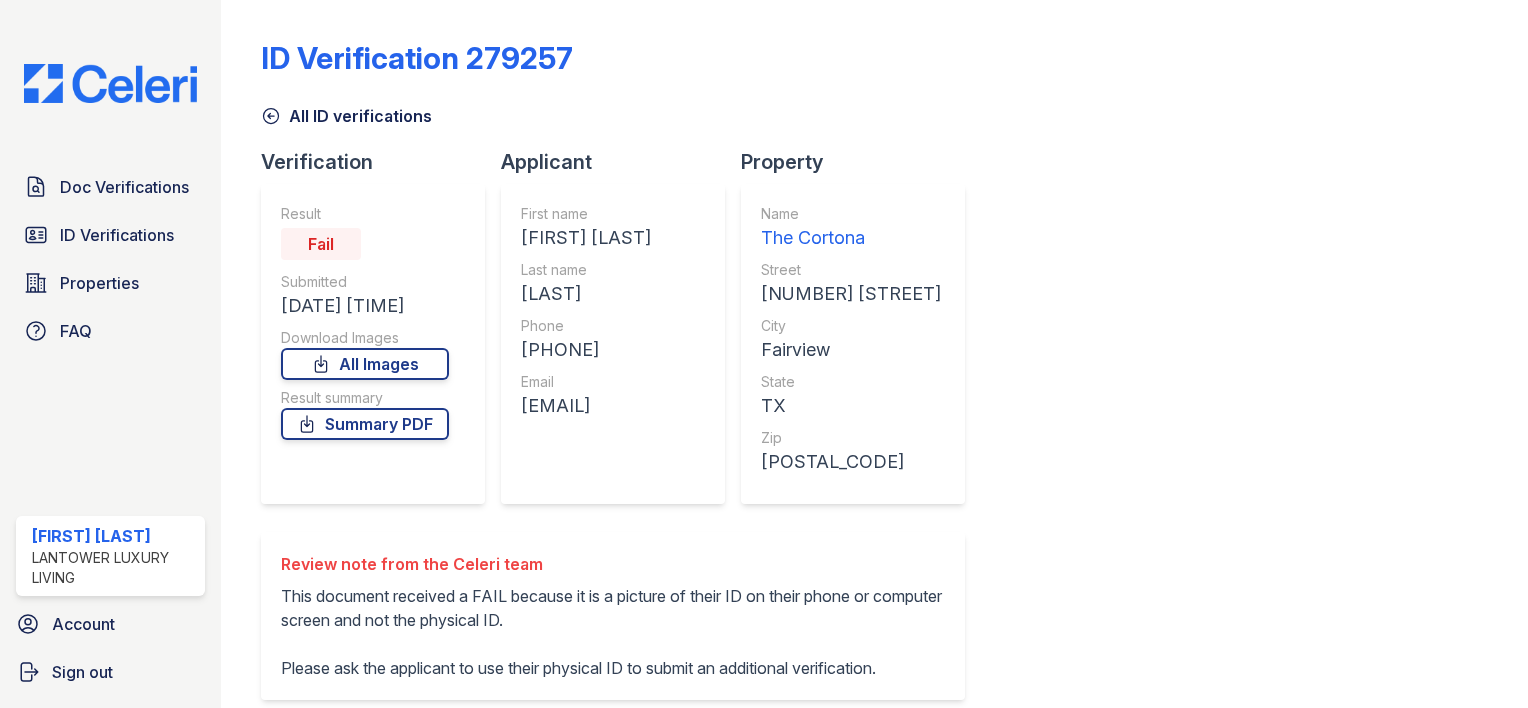 scroll, scrollTop: 0, scrollLeft: 0, axis: both 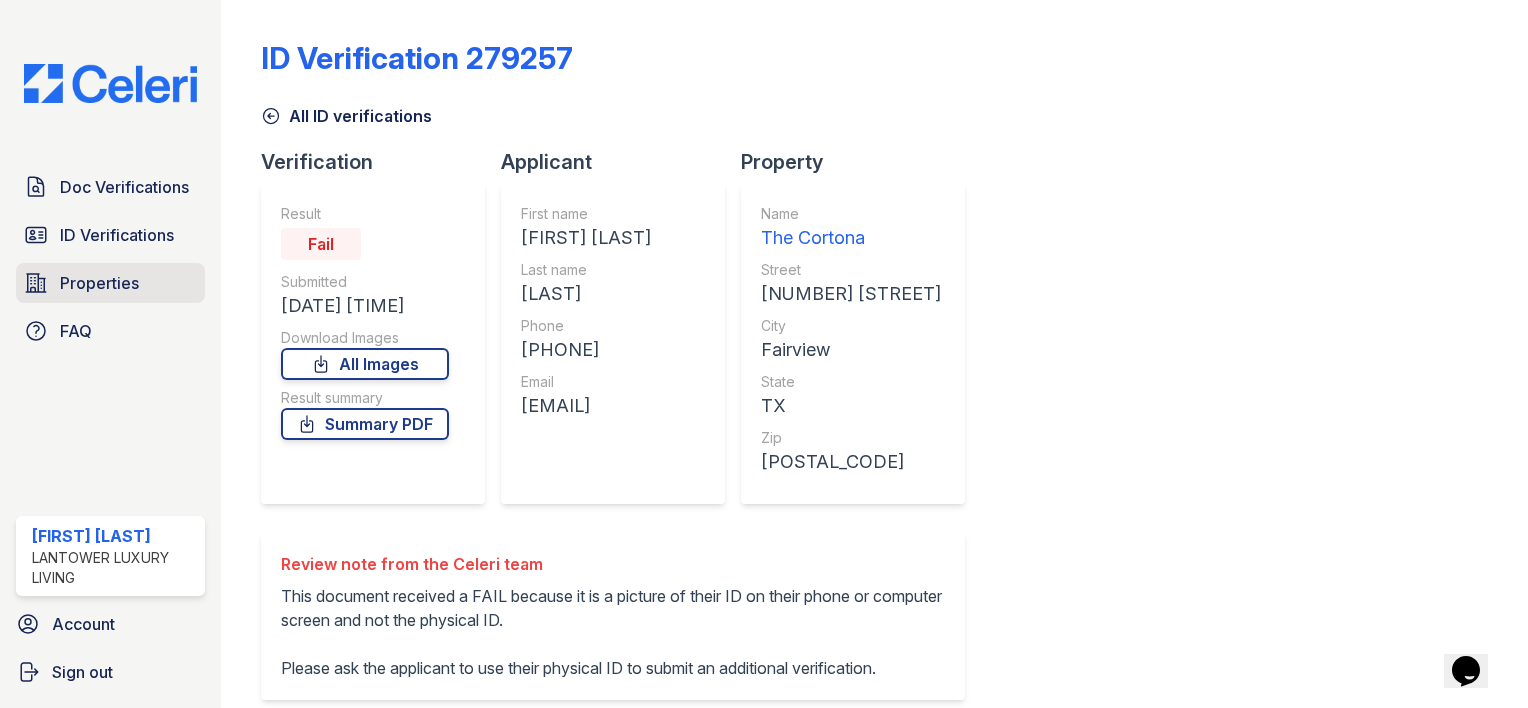click on "Properties" at bounding box center [99, 283] 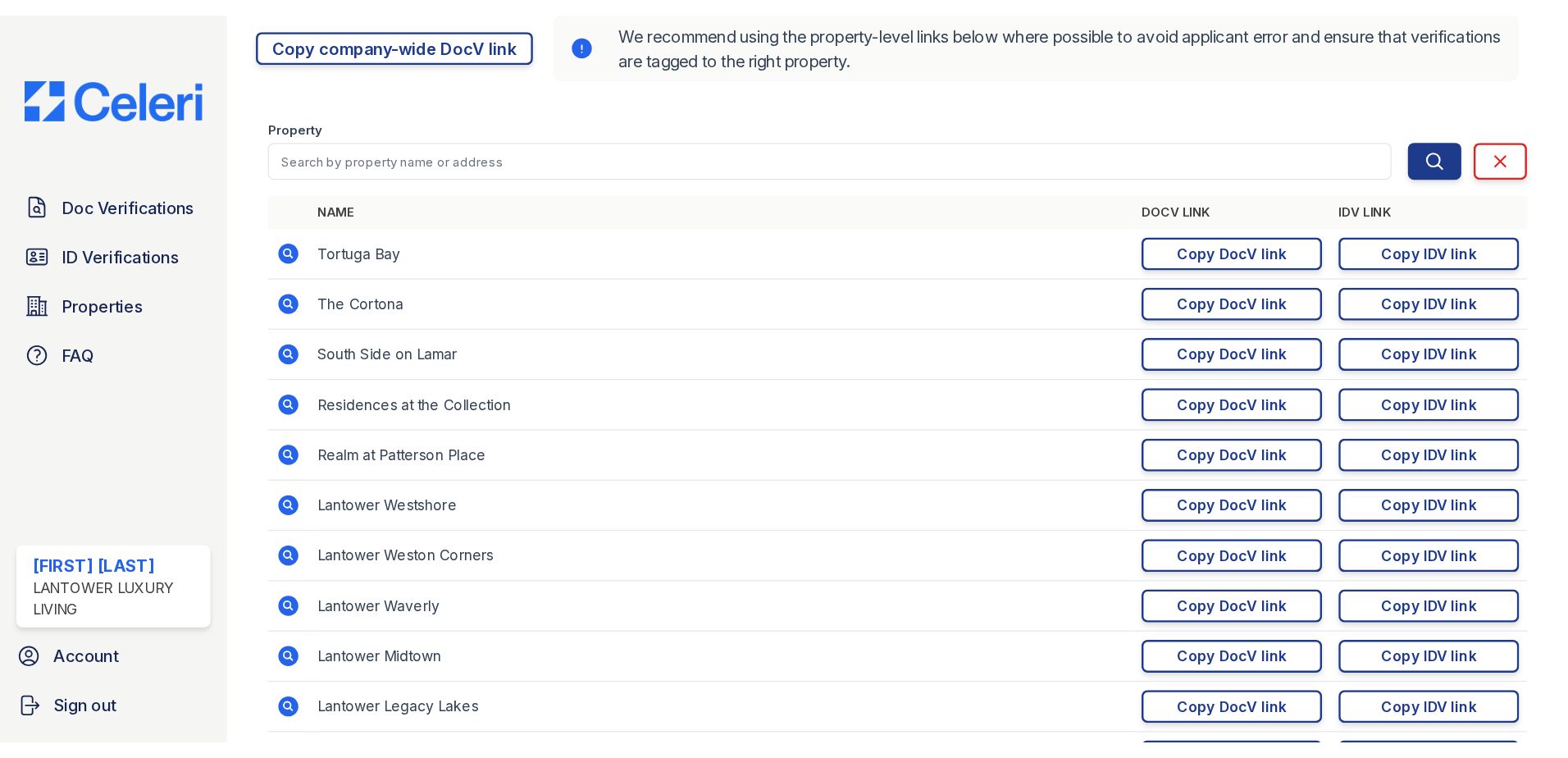 scroll, scrollTop: 84, scrollLeft: 0, axis: vertical 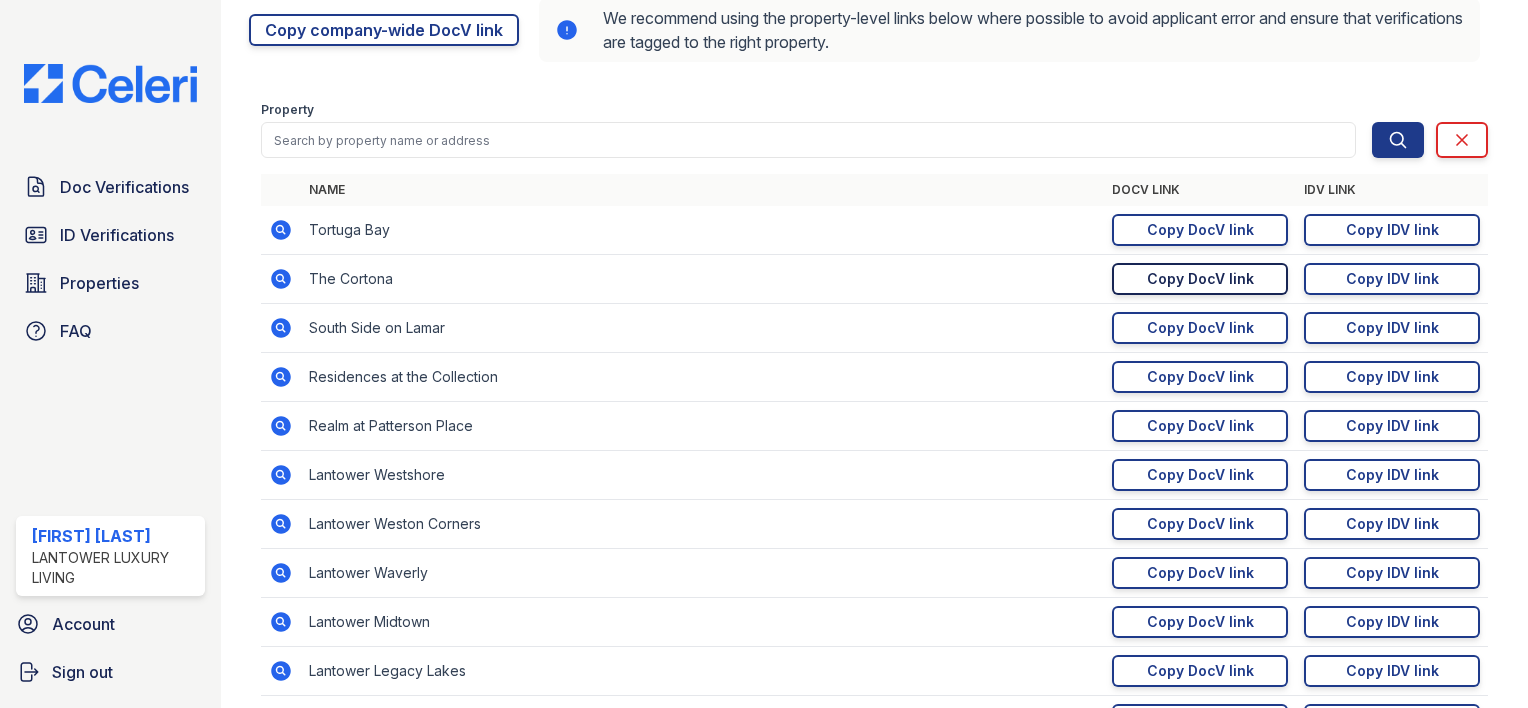 click on "Copy DocV link
Copy link" at bounding box center (1200, 279) 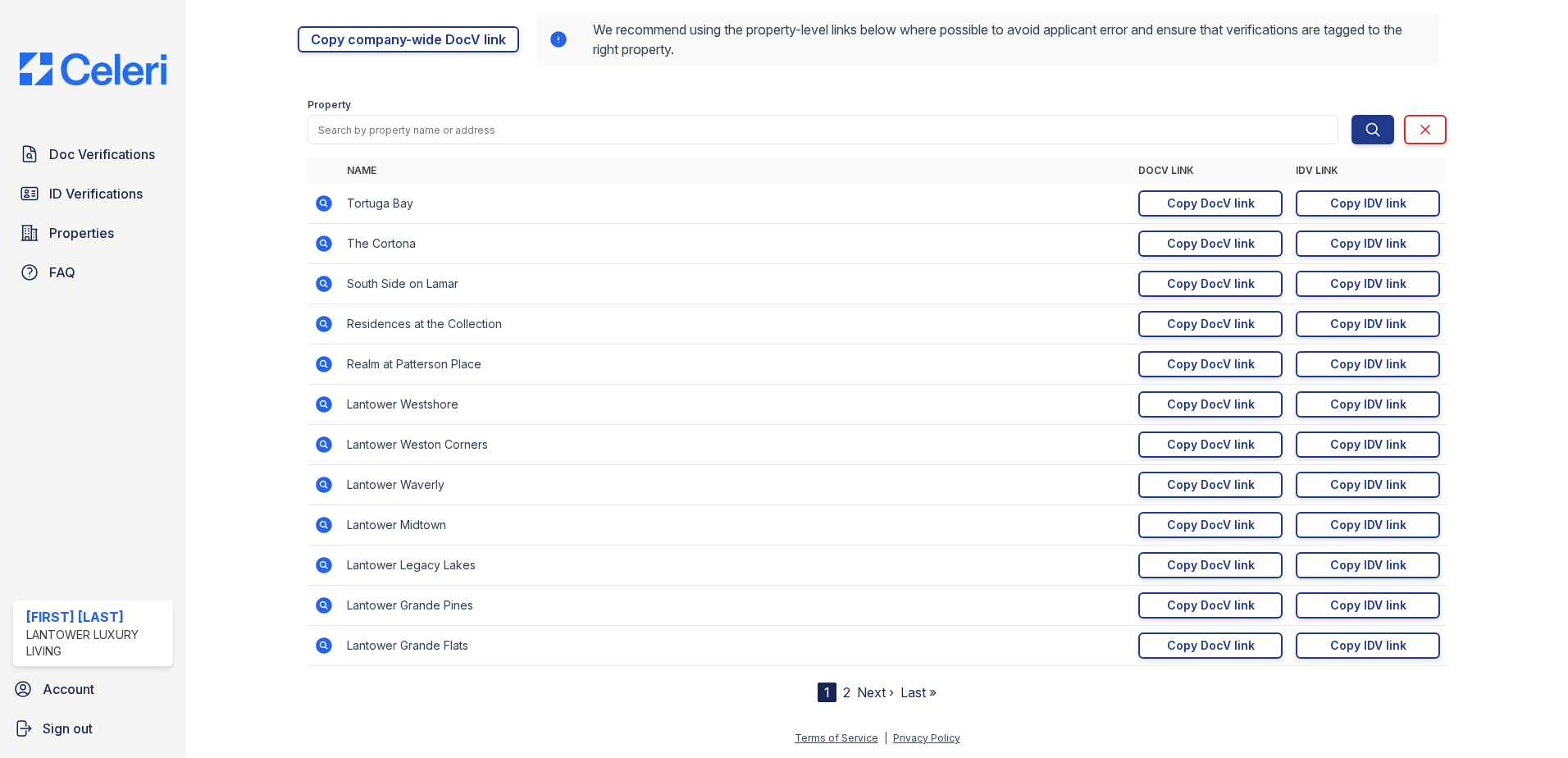 scroll, scrollTop: 67, scrollLeft: 0, axis: vertical 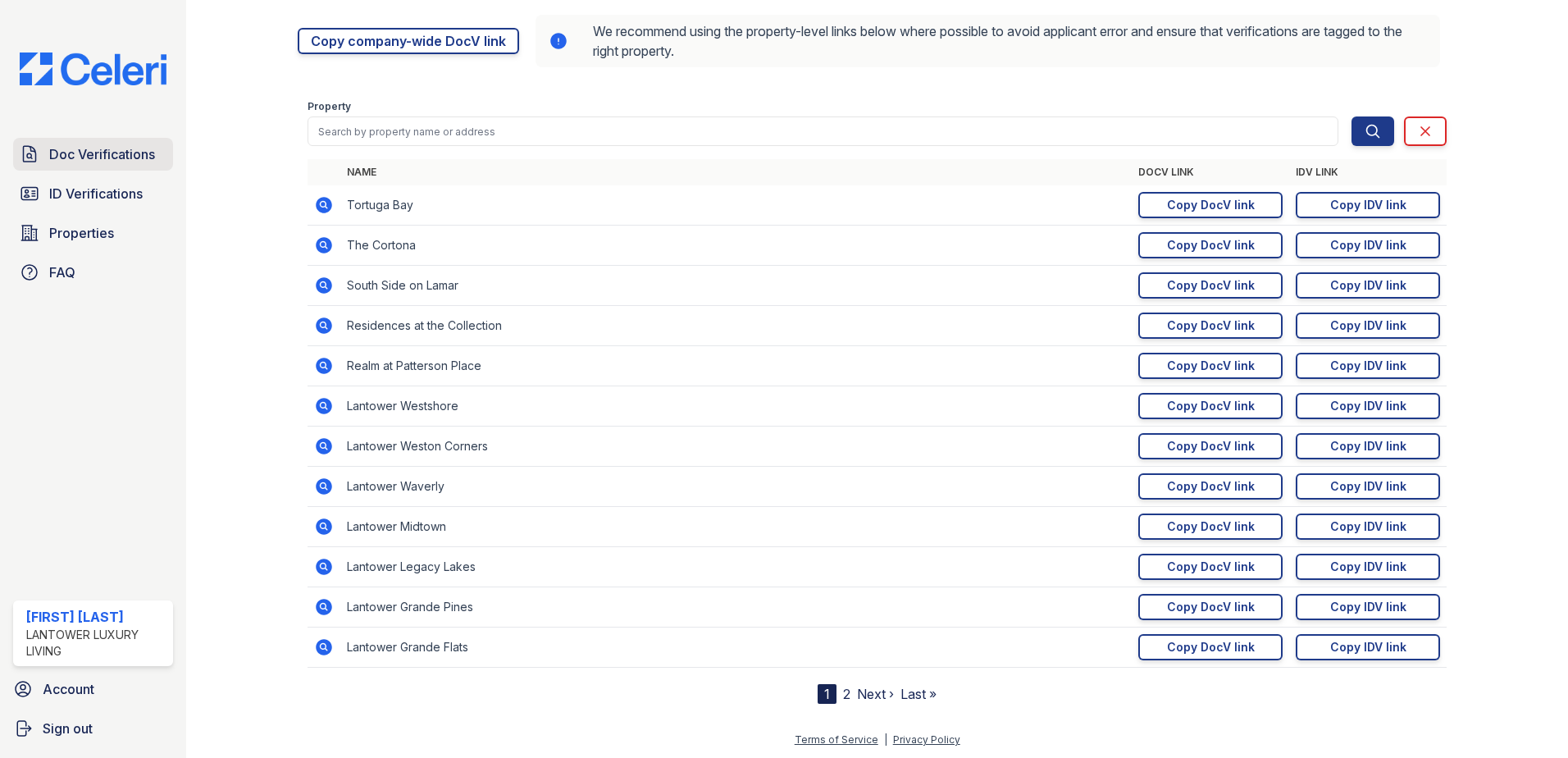 click on "Doc Verifications" at bounding box center (102, 154) 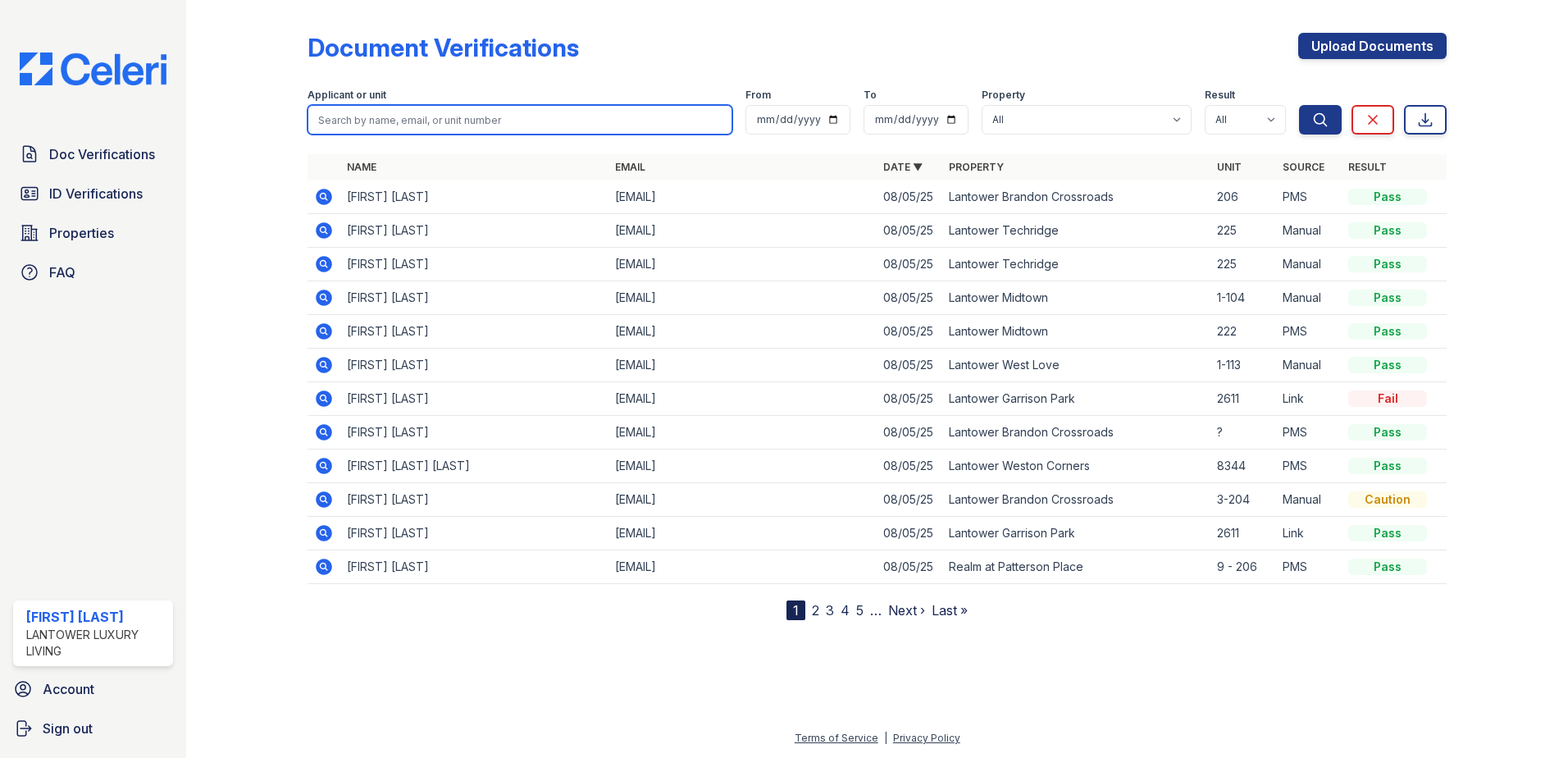 click at bounding box center (520, 120) 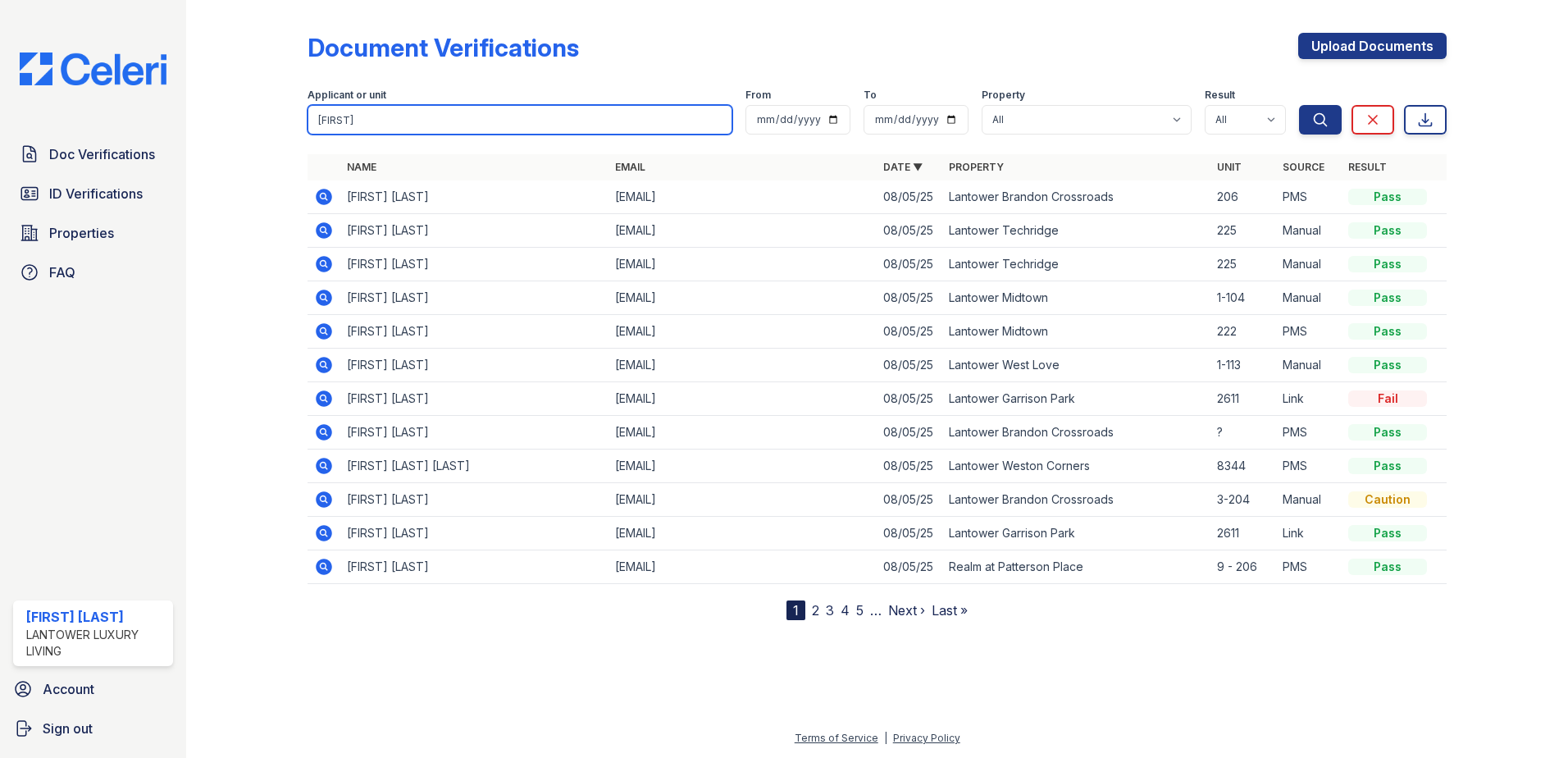 type on "james" 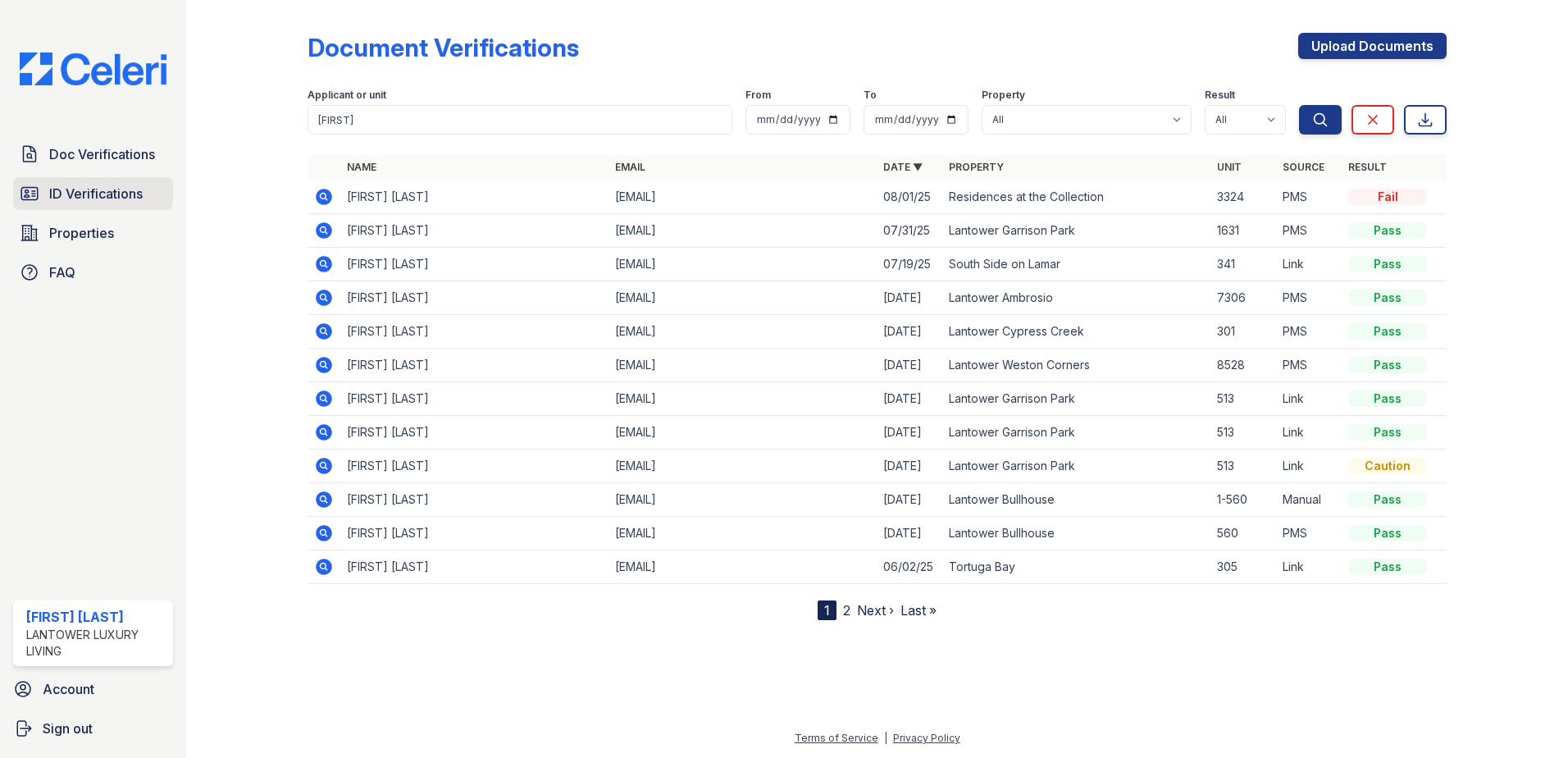 click on "ID Verifications" at bounding box center (96, 194) 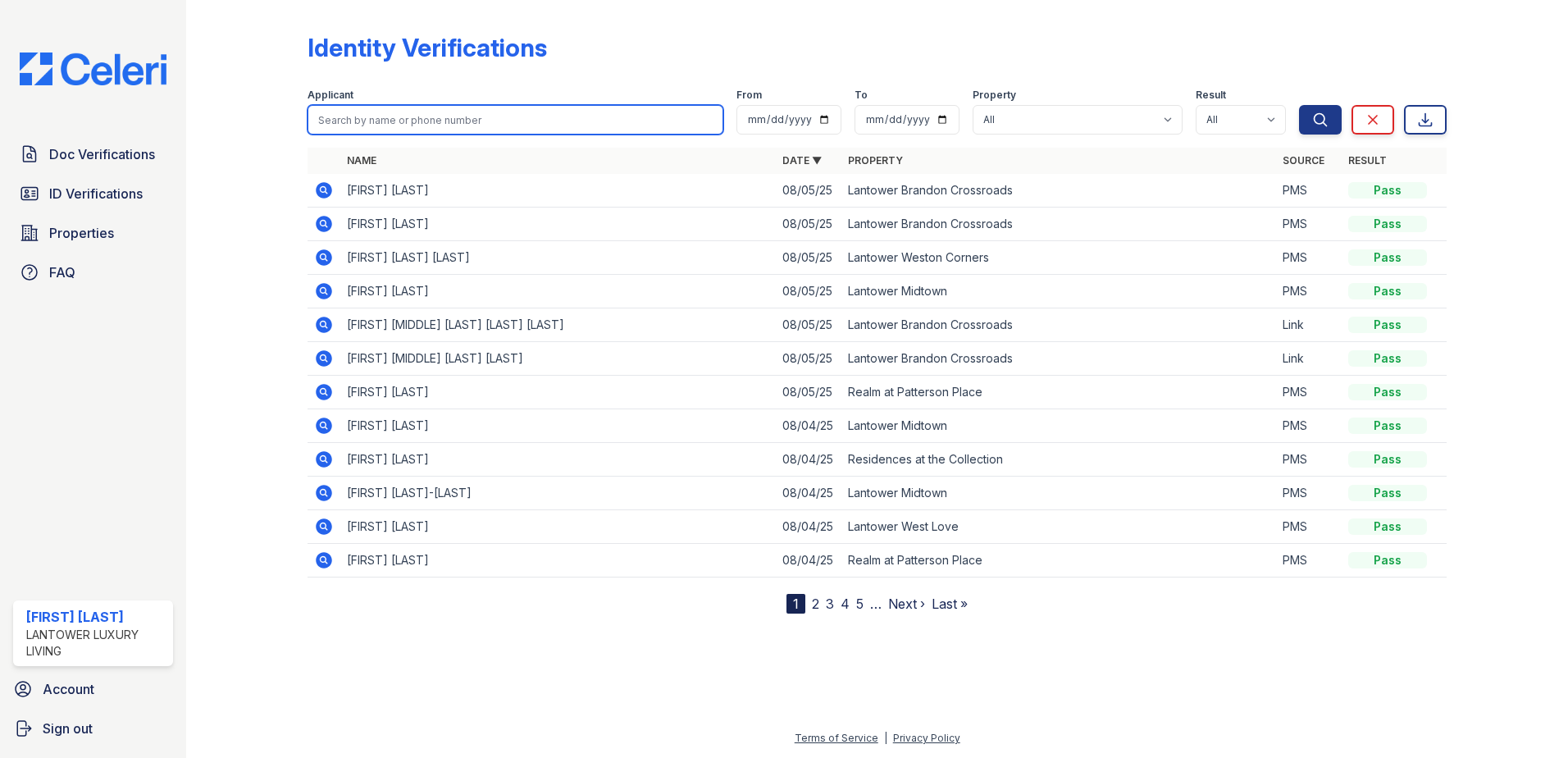 click at bounding box center (515, 120) 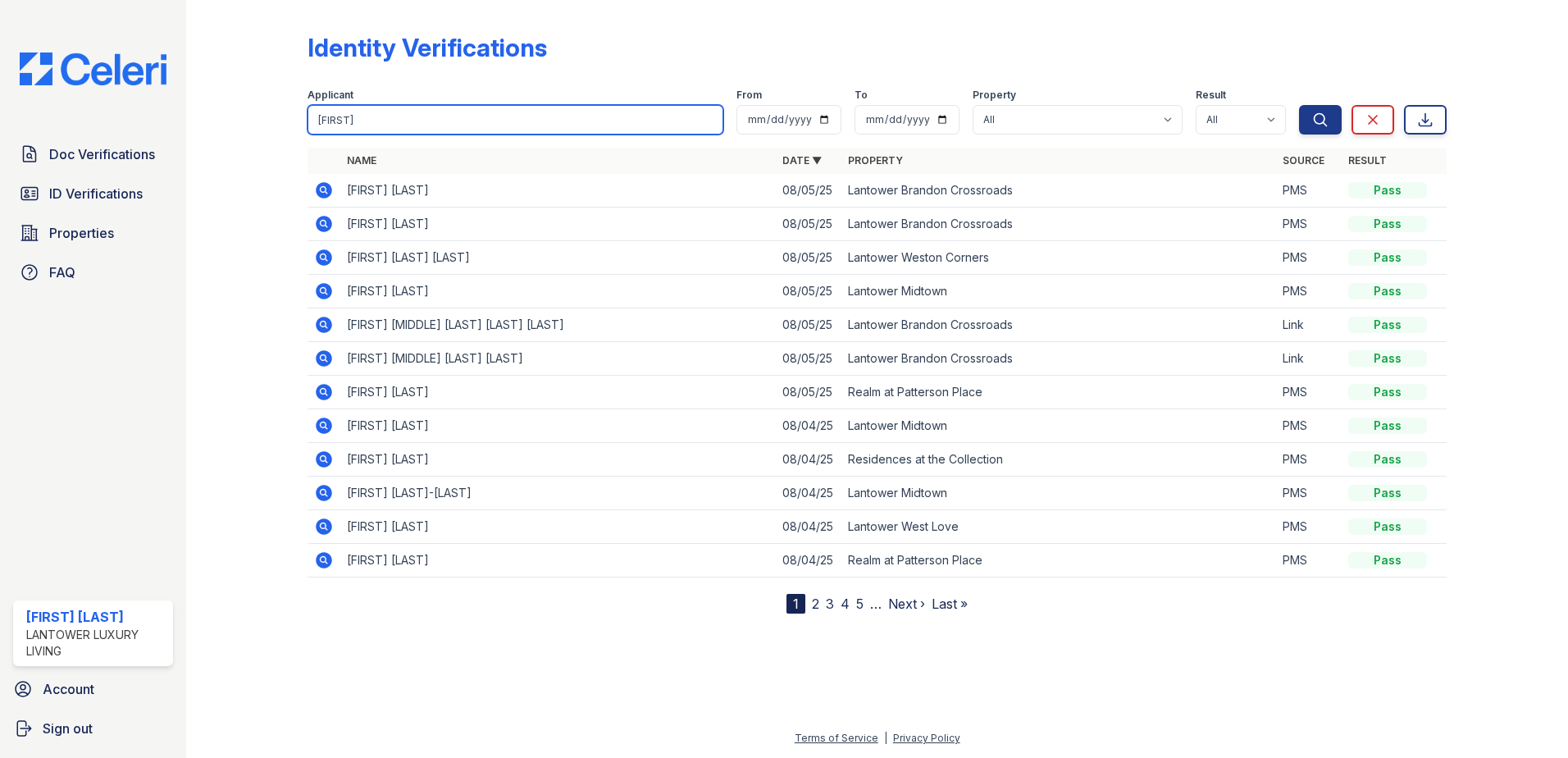 type on "james" 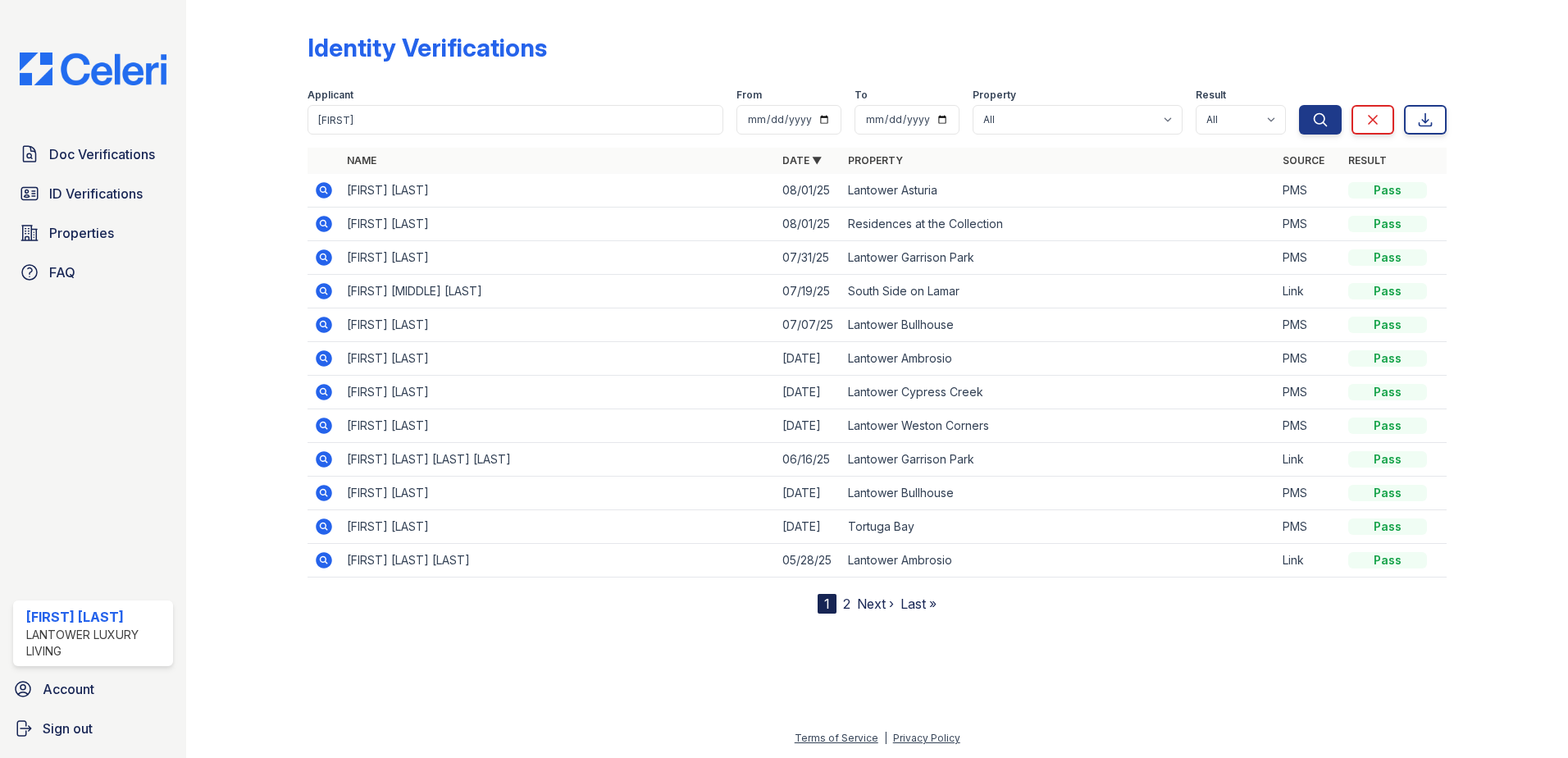 click on "Doc Verifications
ID Verifications
Properties
FAQ" at bounding box center (93, 213) 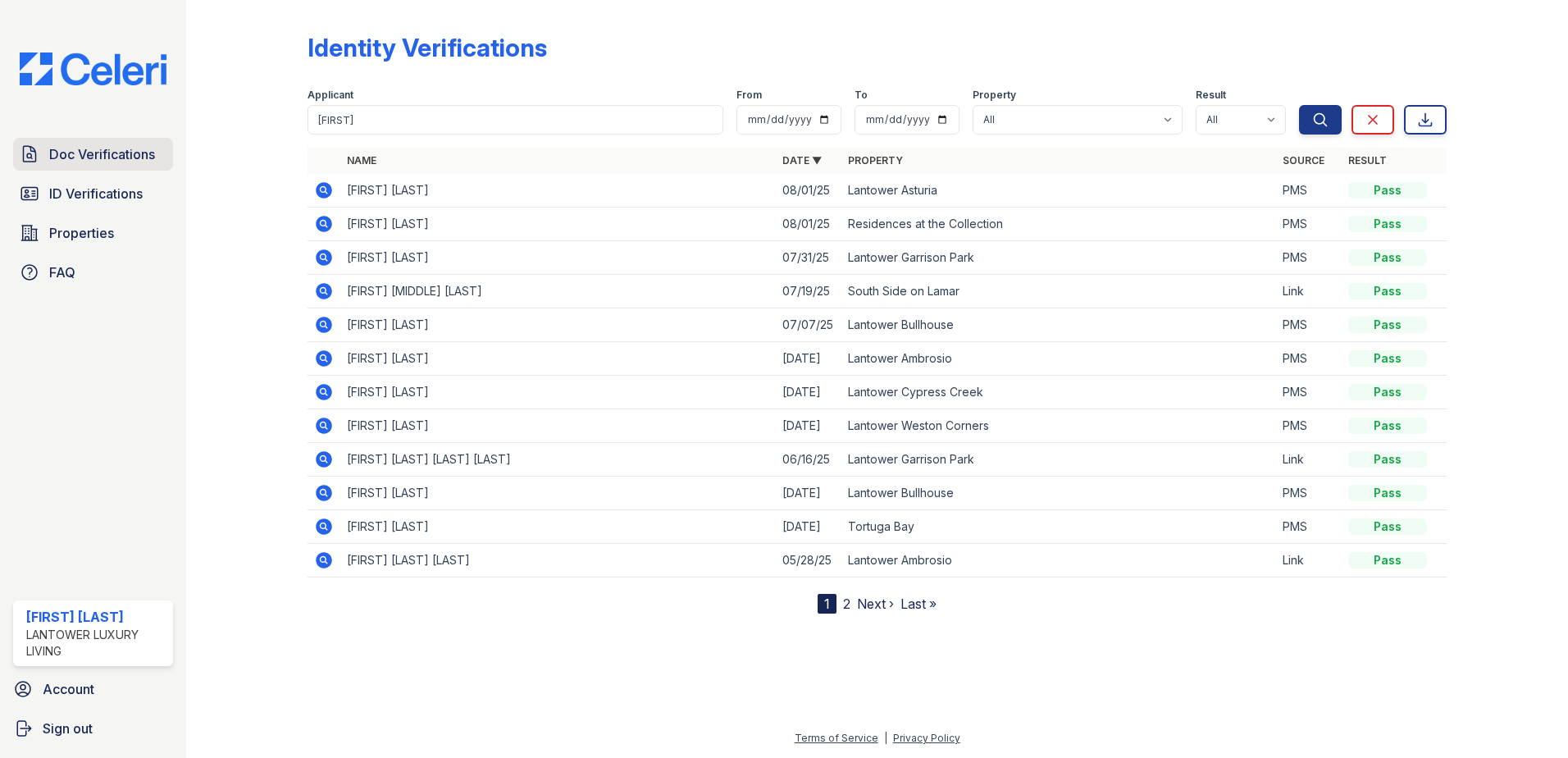 click on "Doc Verifications" at bounding box center (102, 154) 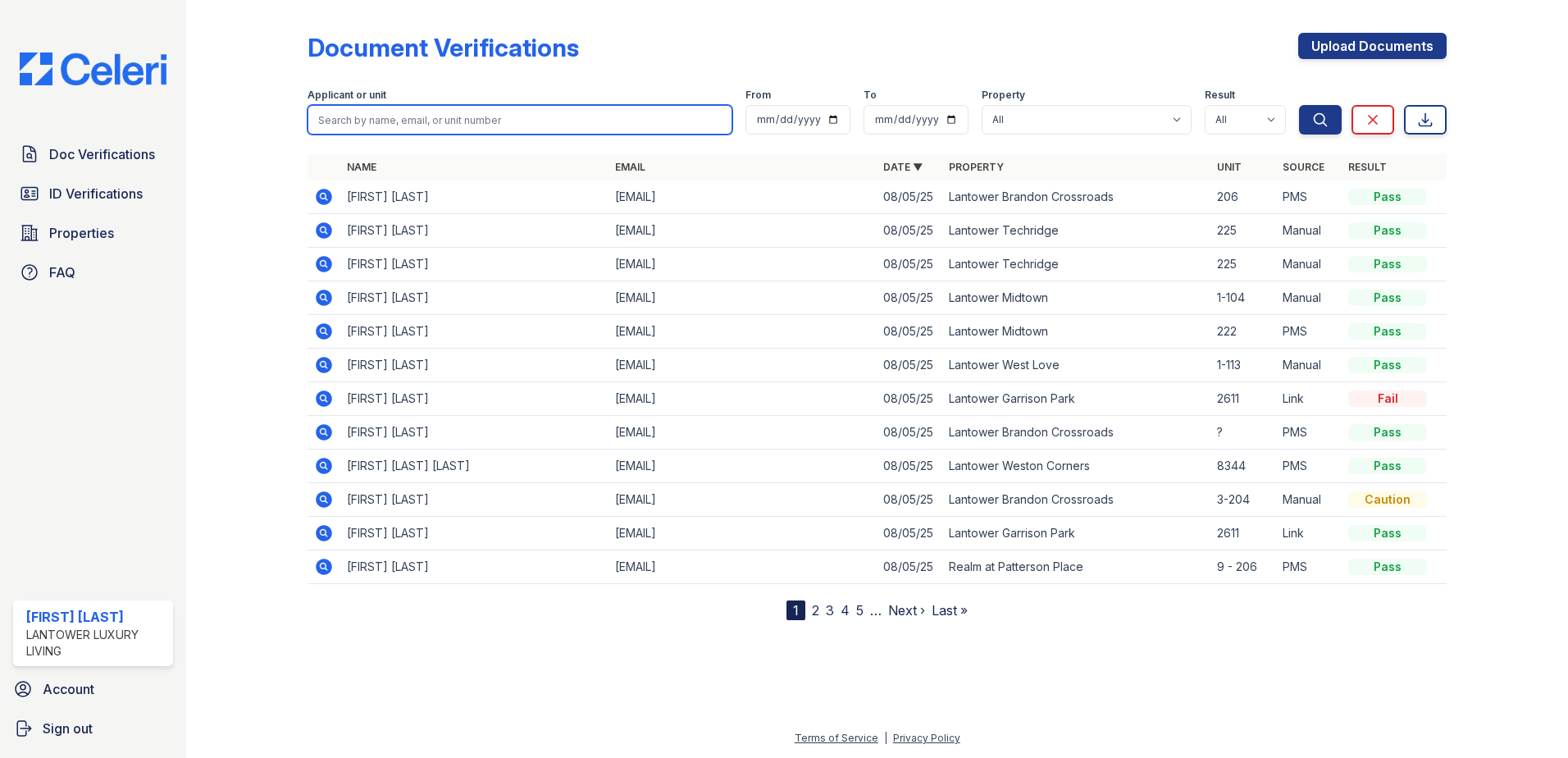 drag, startPoint x: 315, startPoint y: 190, endPoint x: 349, endPoint y: 109, distance: 87.84646 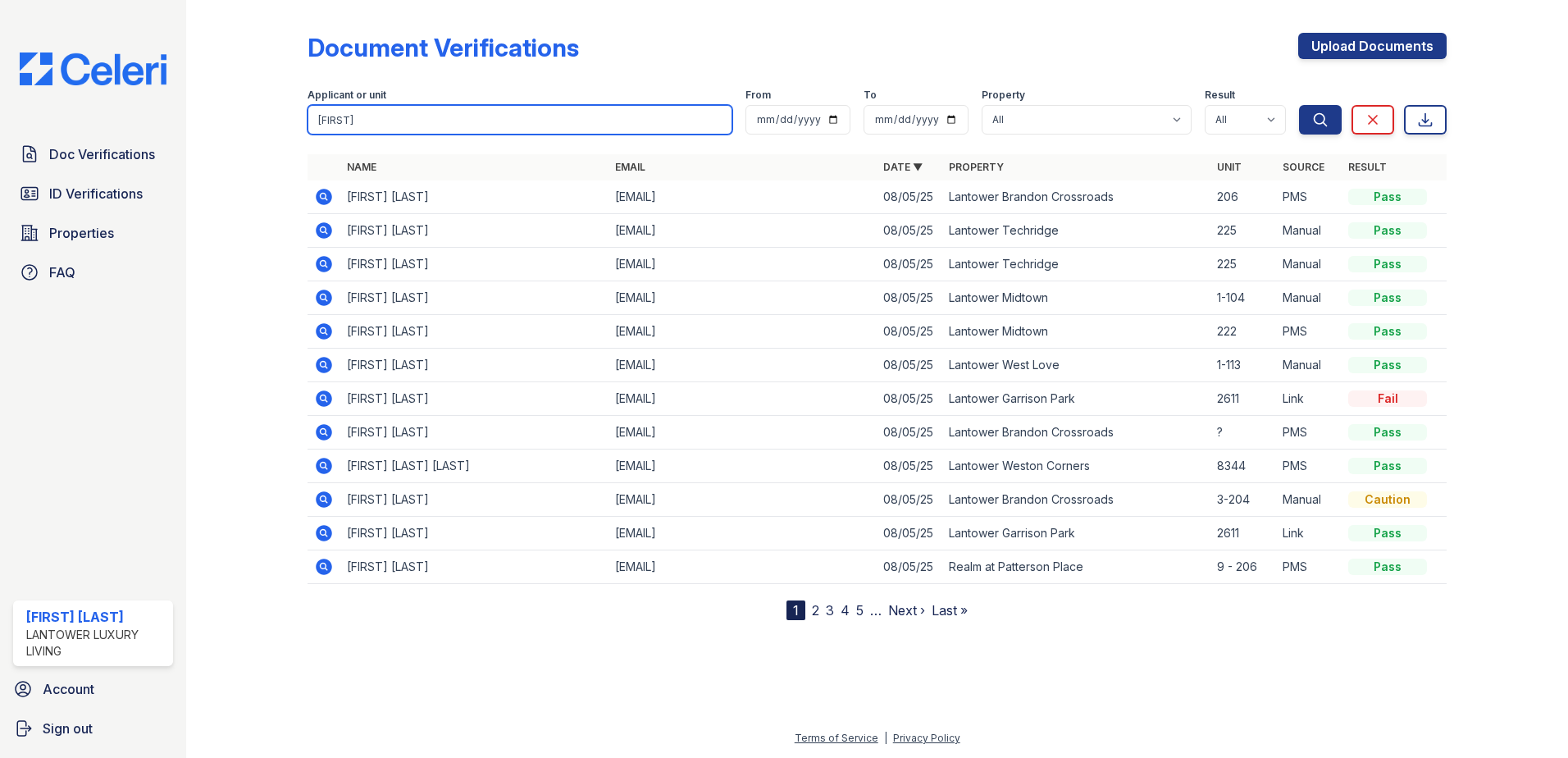 type on "james" 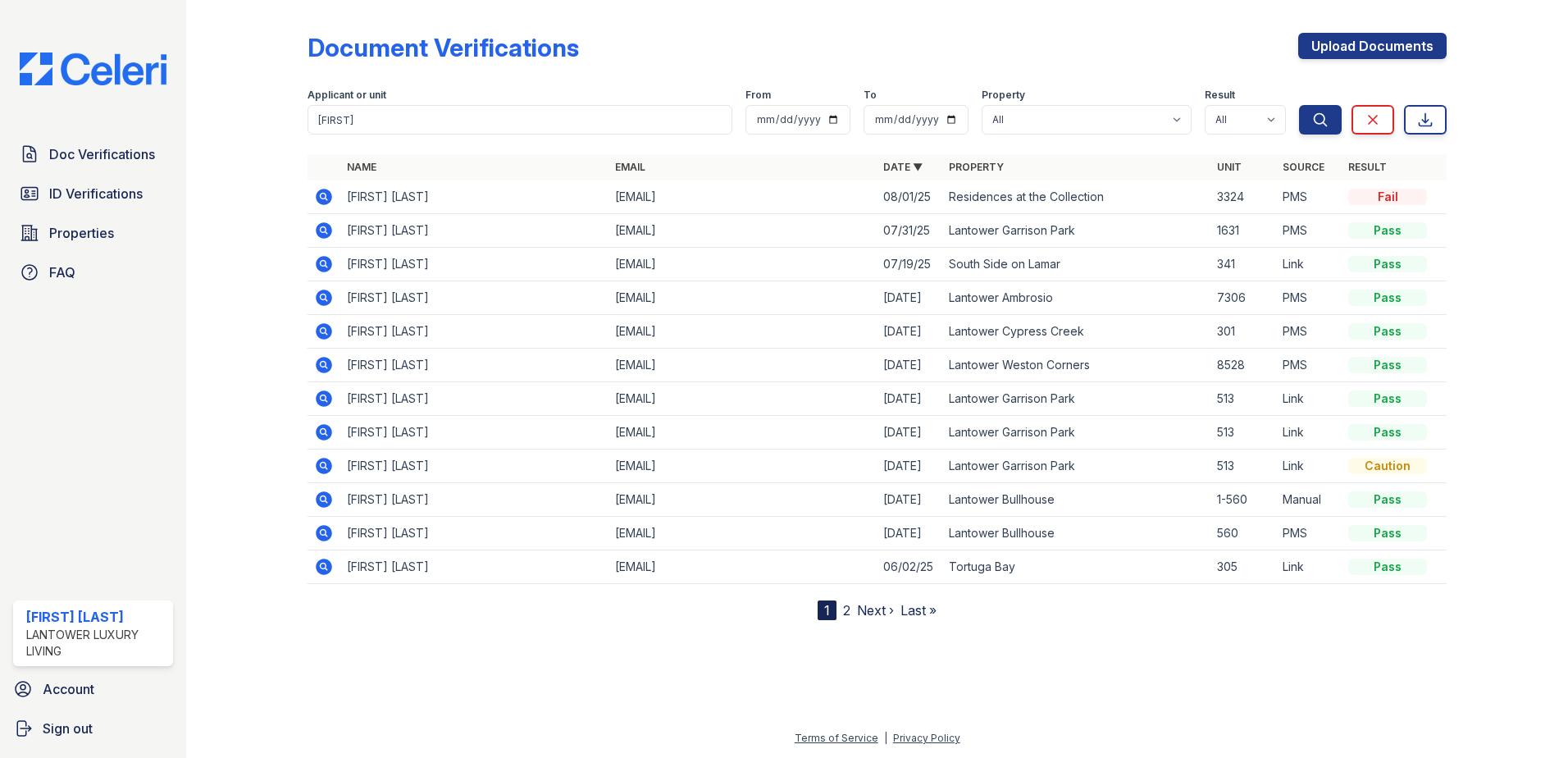 click 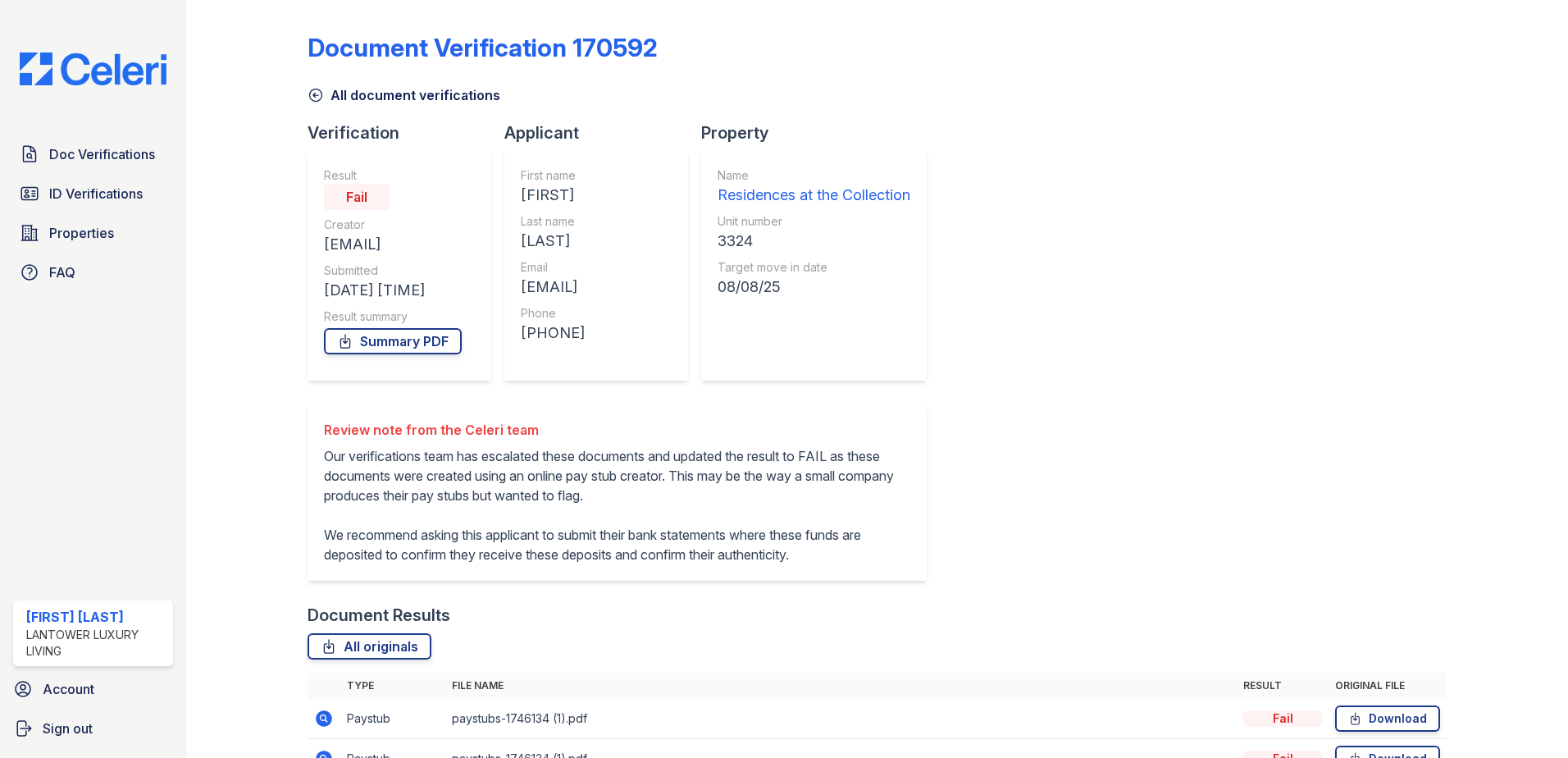 scroll, scrollTop: 0, scrollLeft: 0, axis: both 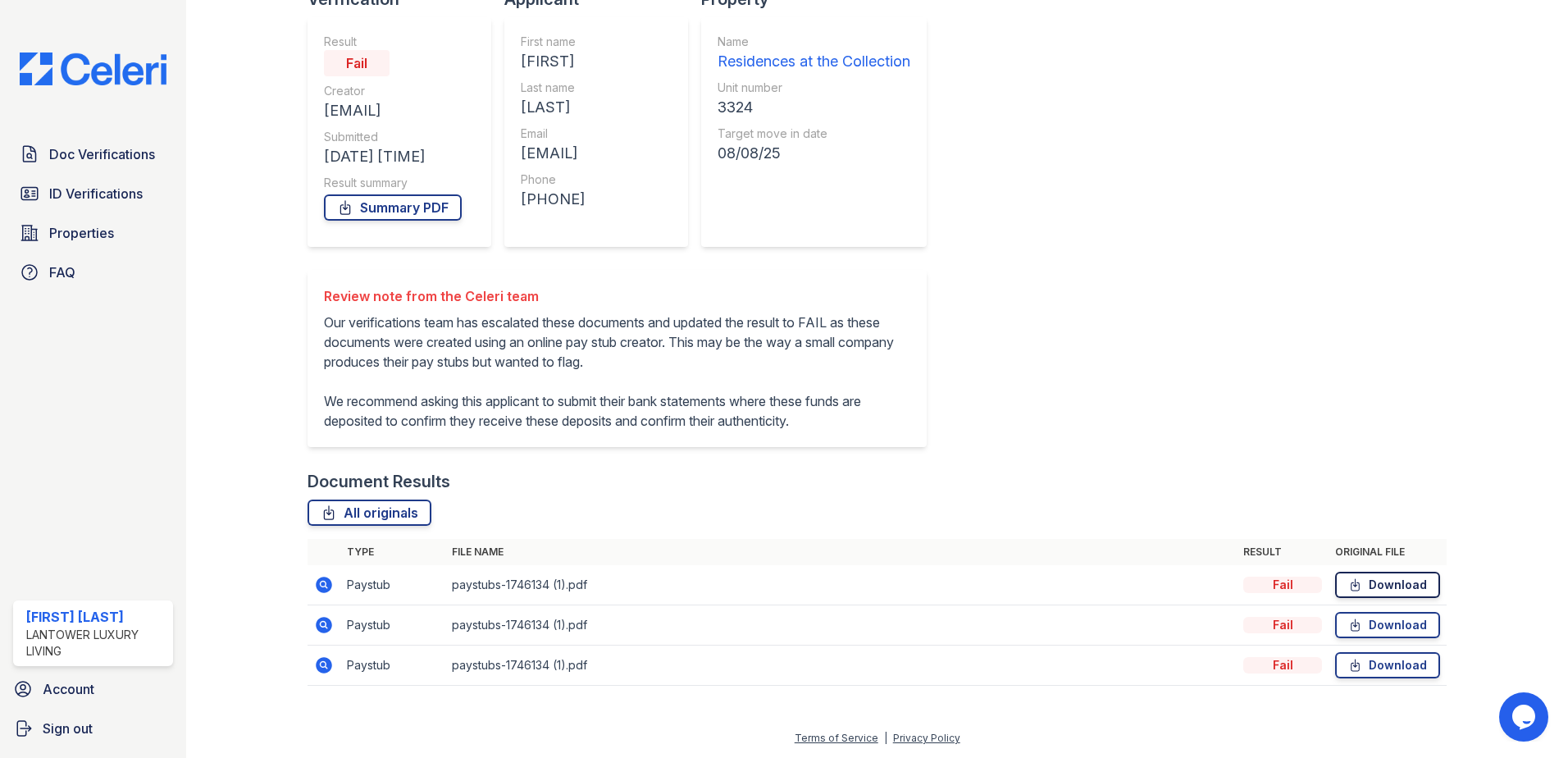 click 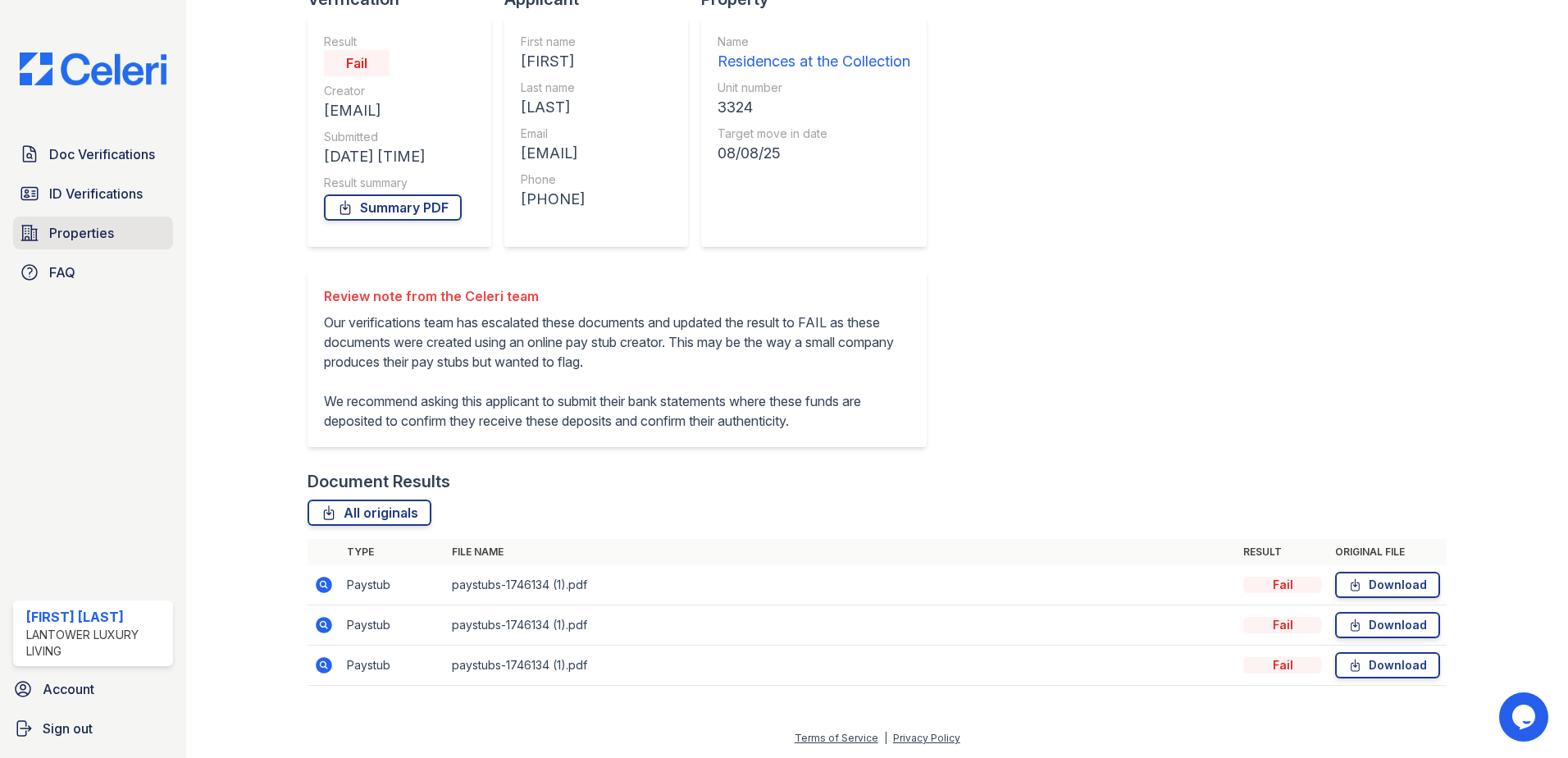 click on "Properties" at bounding box center (81, 233) 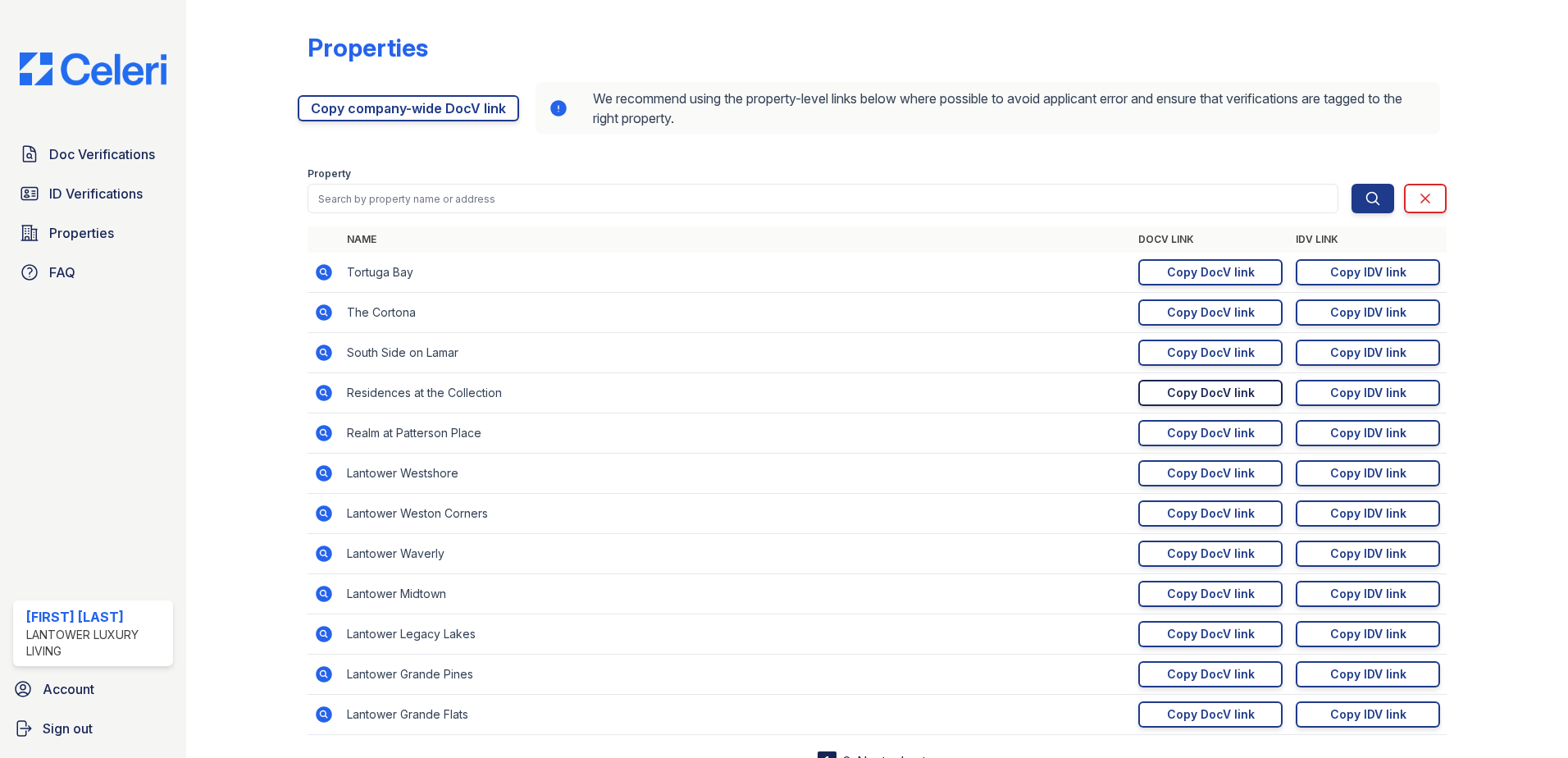 click on "Copy DocV link" at bounding box center (1210, 393) 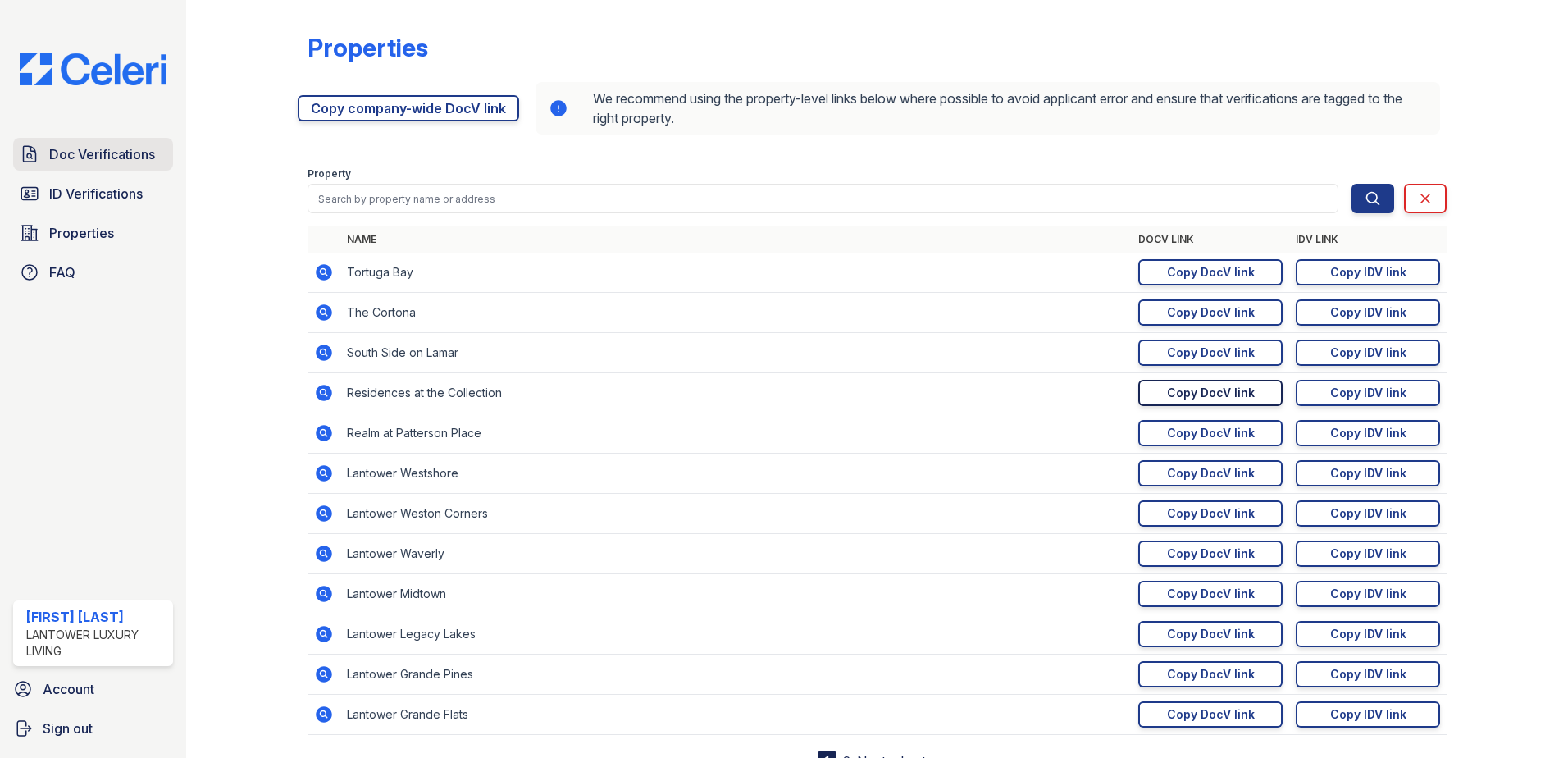 click on "Doc Verifications" at bounding box center [102, 154] 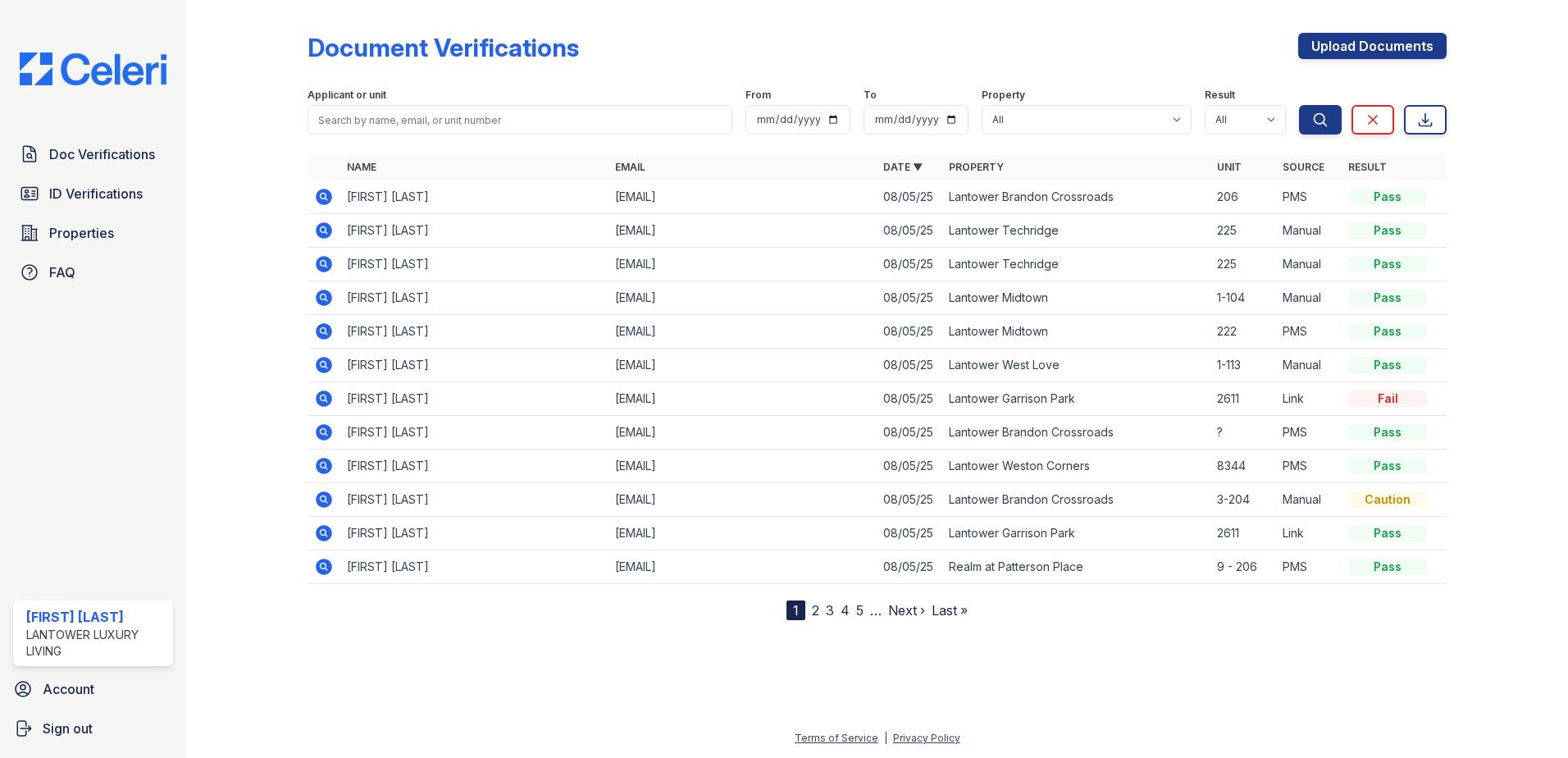 click on "Applicant or unit
From
To
Property
All
Lantower Ambrosio
Lantower Asturia
Lantower Brandon Crossroads
Lantower Bullhouse
Lantower Cypress Creek
Lantower Edgewater
Lantower Garrison Park
Lantower Grande Flats
Lantower Grande Pines
Lantower Legacy Lakes
Lantower Midtown
Lantower Round Rock
Lantower Techridge
Lantower Waverly
Lantower West Love
Lantower Weston Corners
Lantower Westshore
Realm at Patterson Place
Residences at the Collection
South Side on Lamar
The Cortona
Tortuga Bay
Result
All
Pass
Caution
Fail
N/a
Search
Clear
Export
Search
Clear" at bounding box center (877, 108) 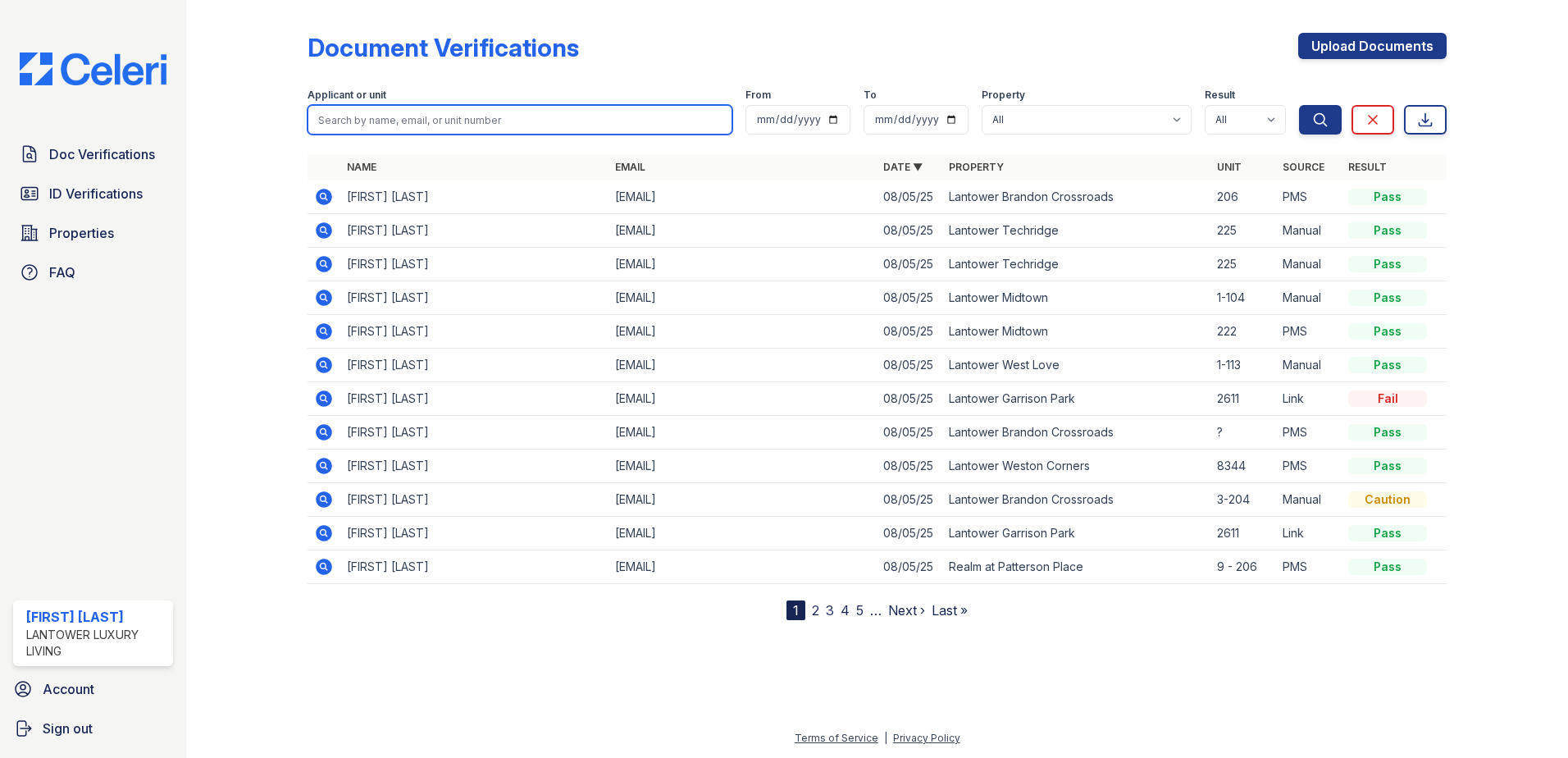 click at bounding box center (520, 120) 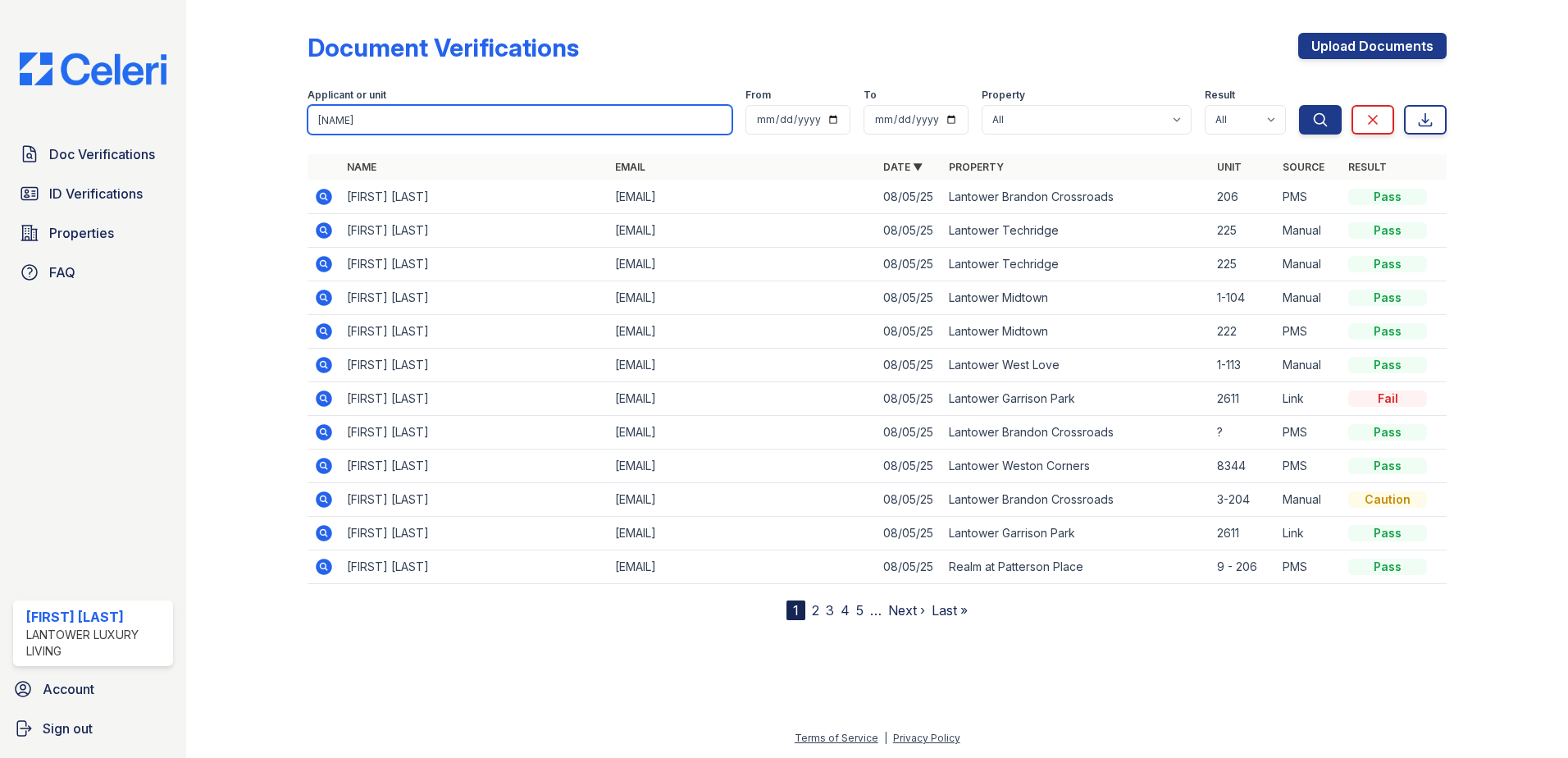 type on "fukiko" 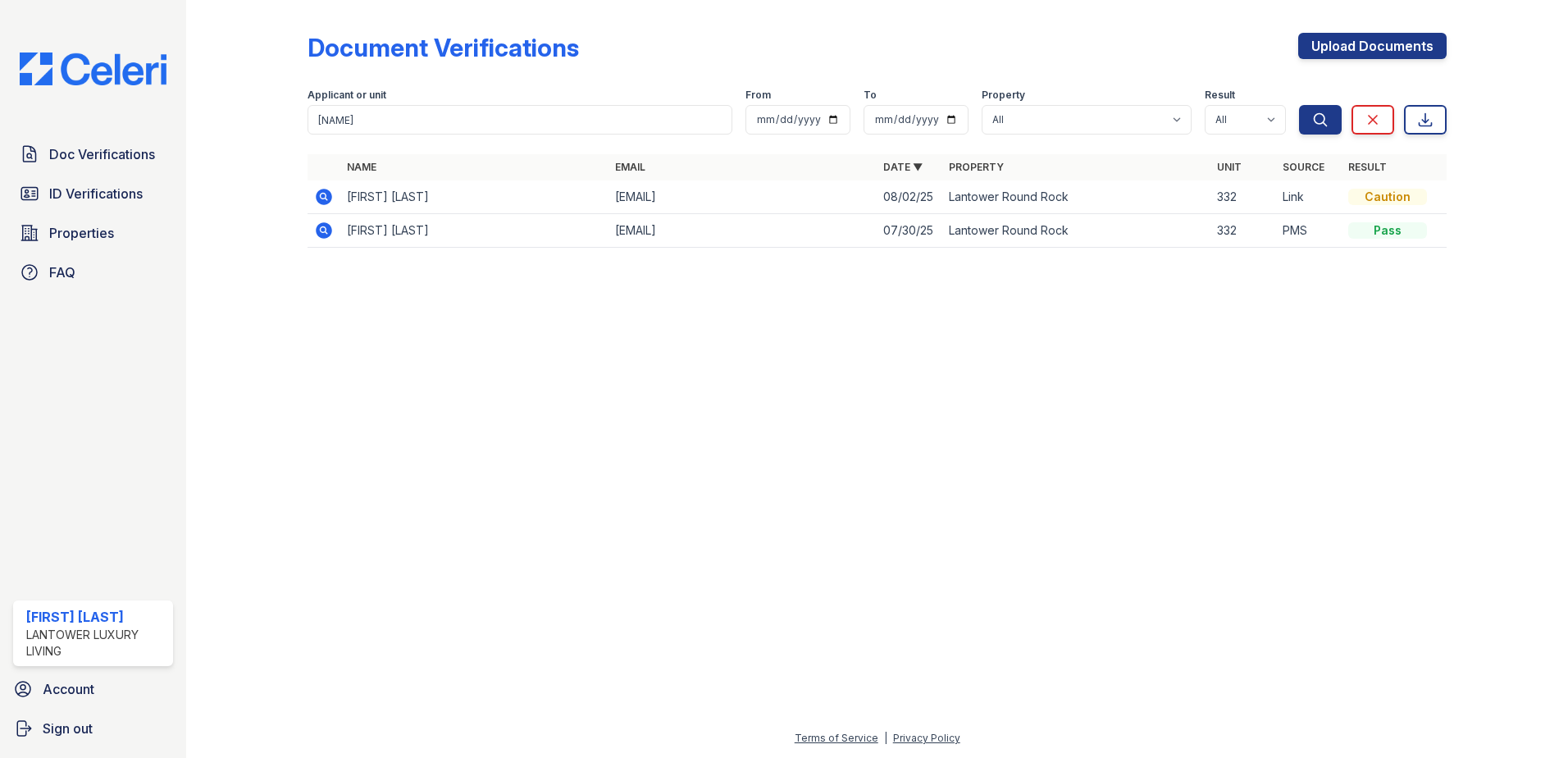 click 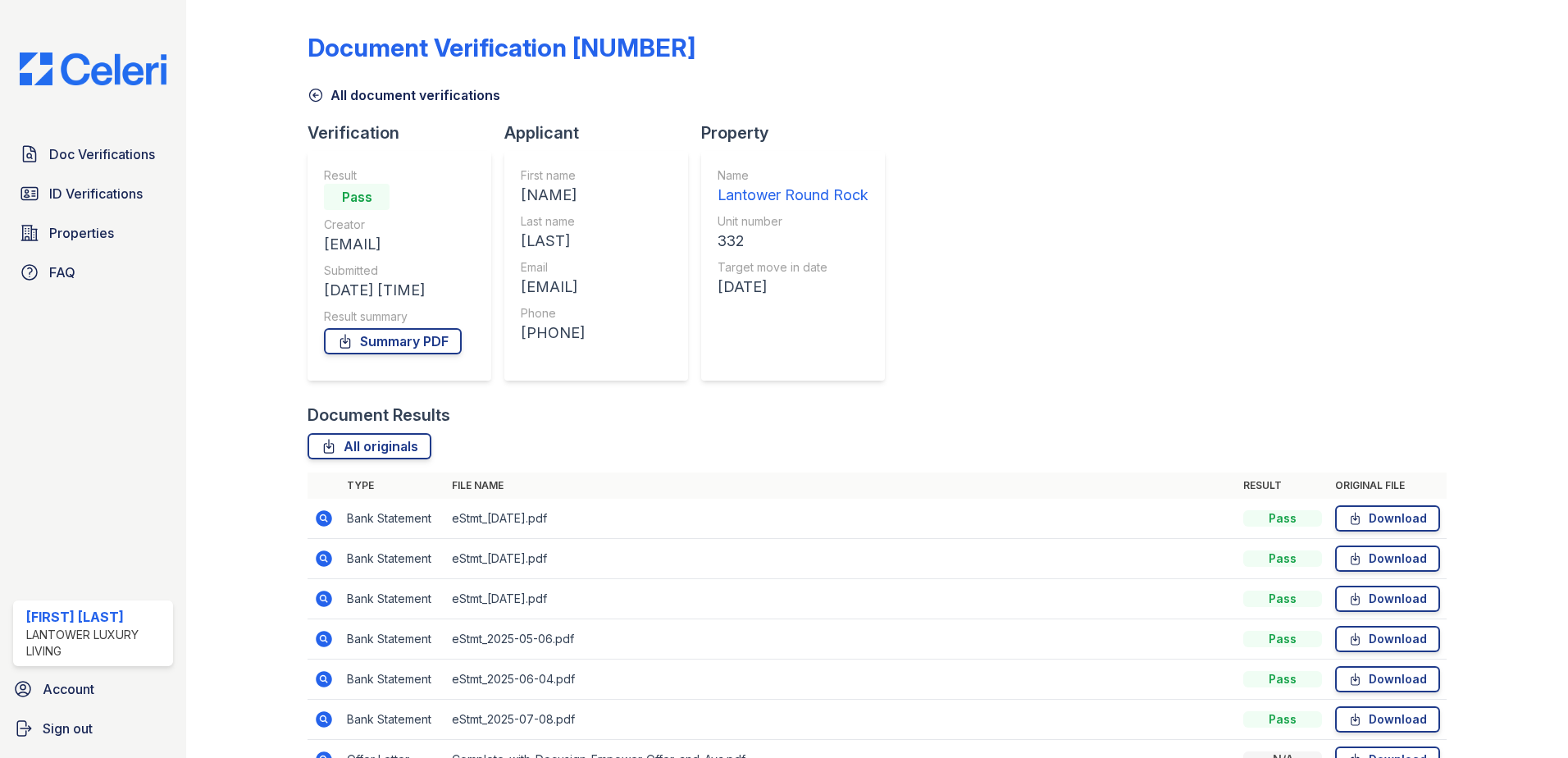 scroll, scrollTop: 0, scrollLeft: 0, axis: both 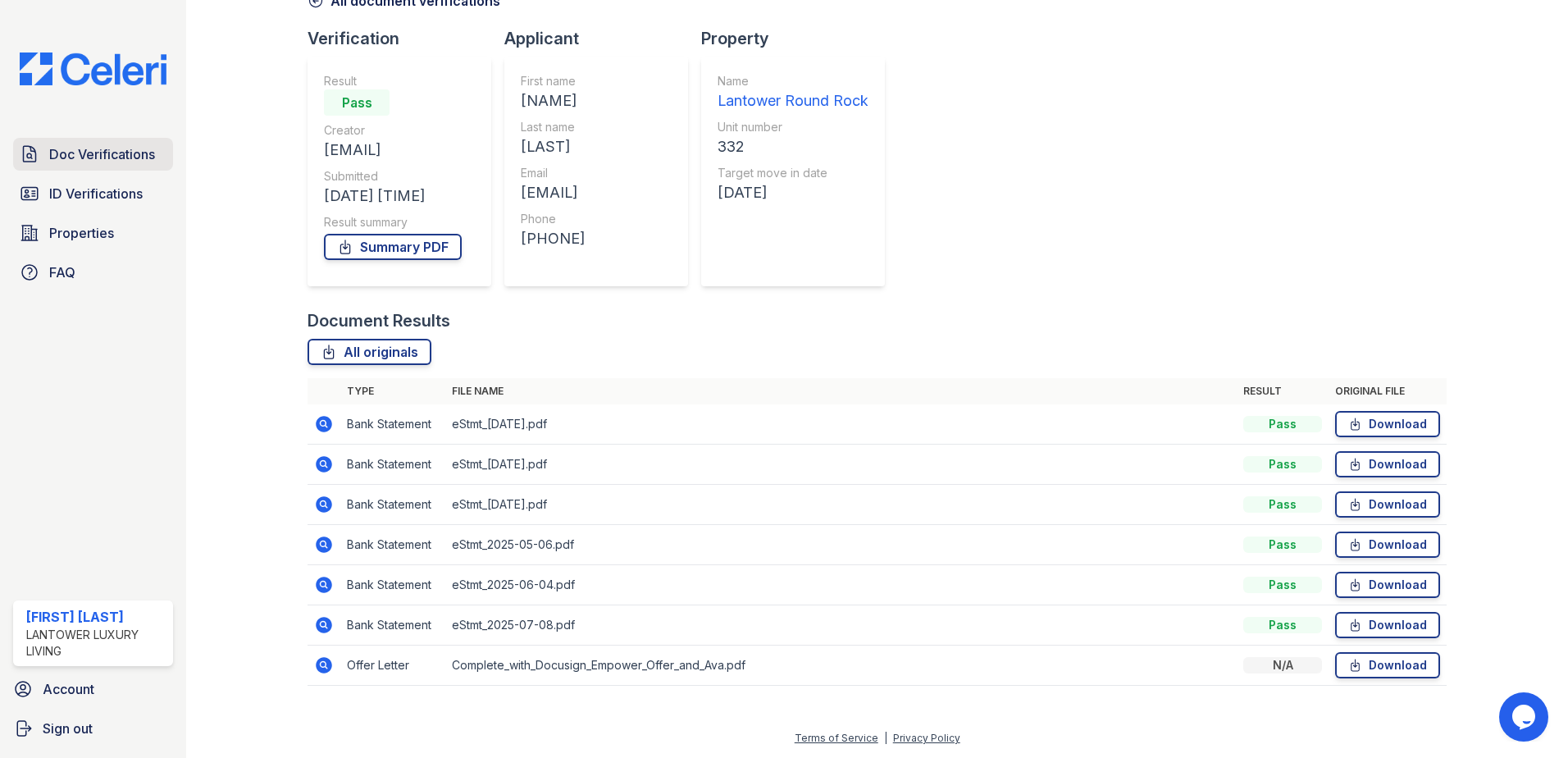 click on "Doc Verifications" at bounding box center (93, 154) 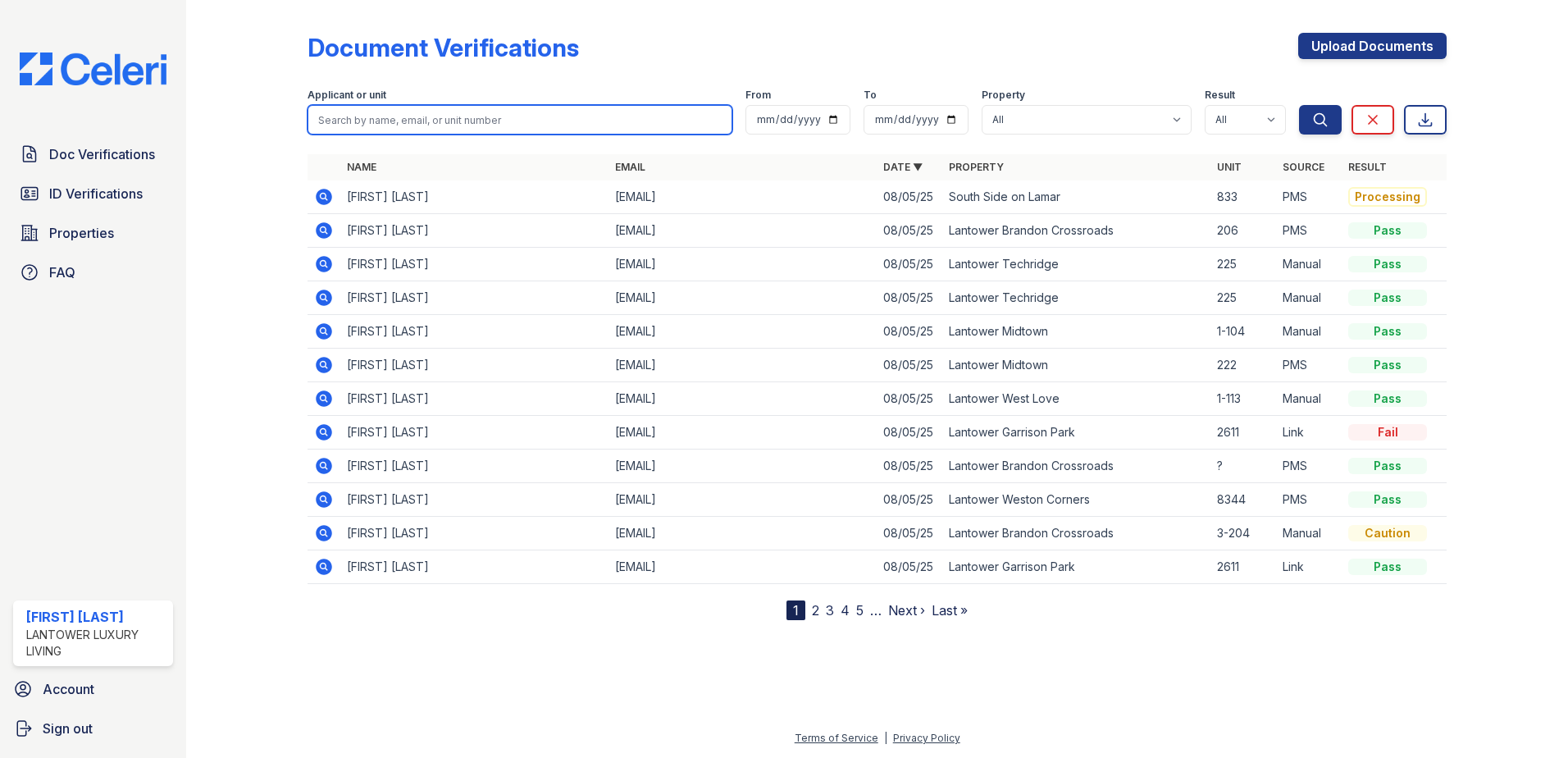 click at bounding box center [520, 120] 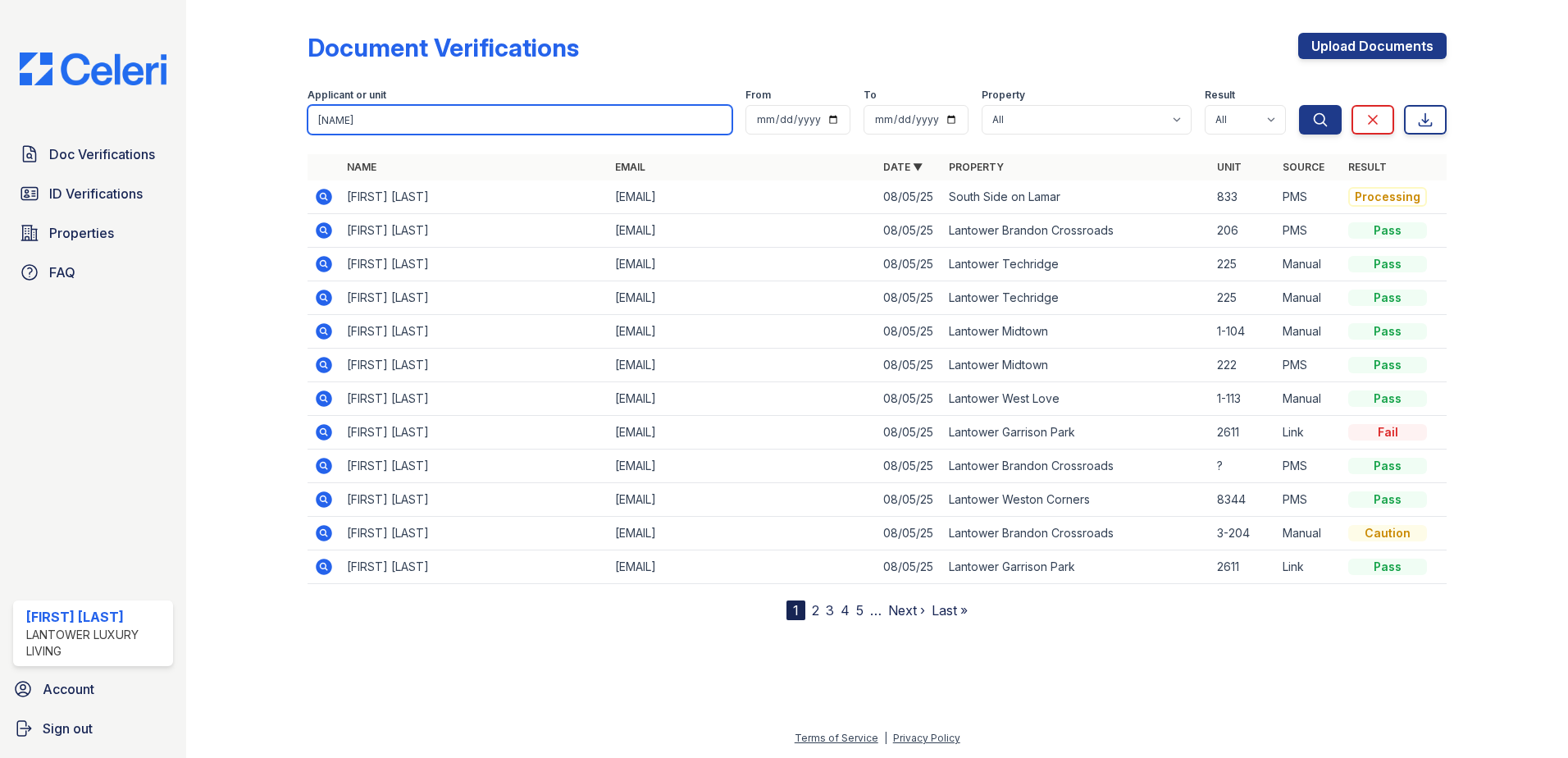 type on "[NAME]" 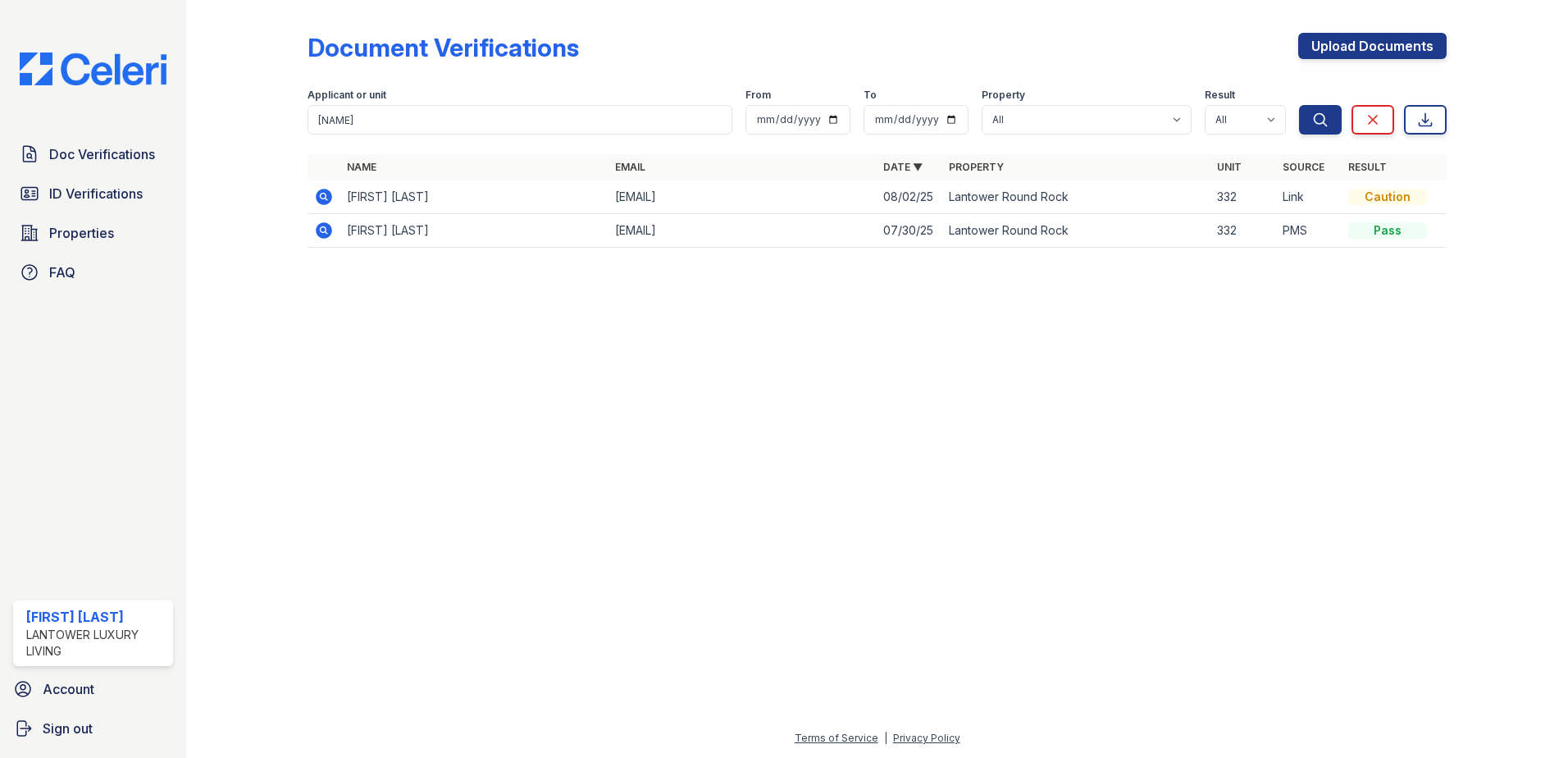 click 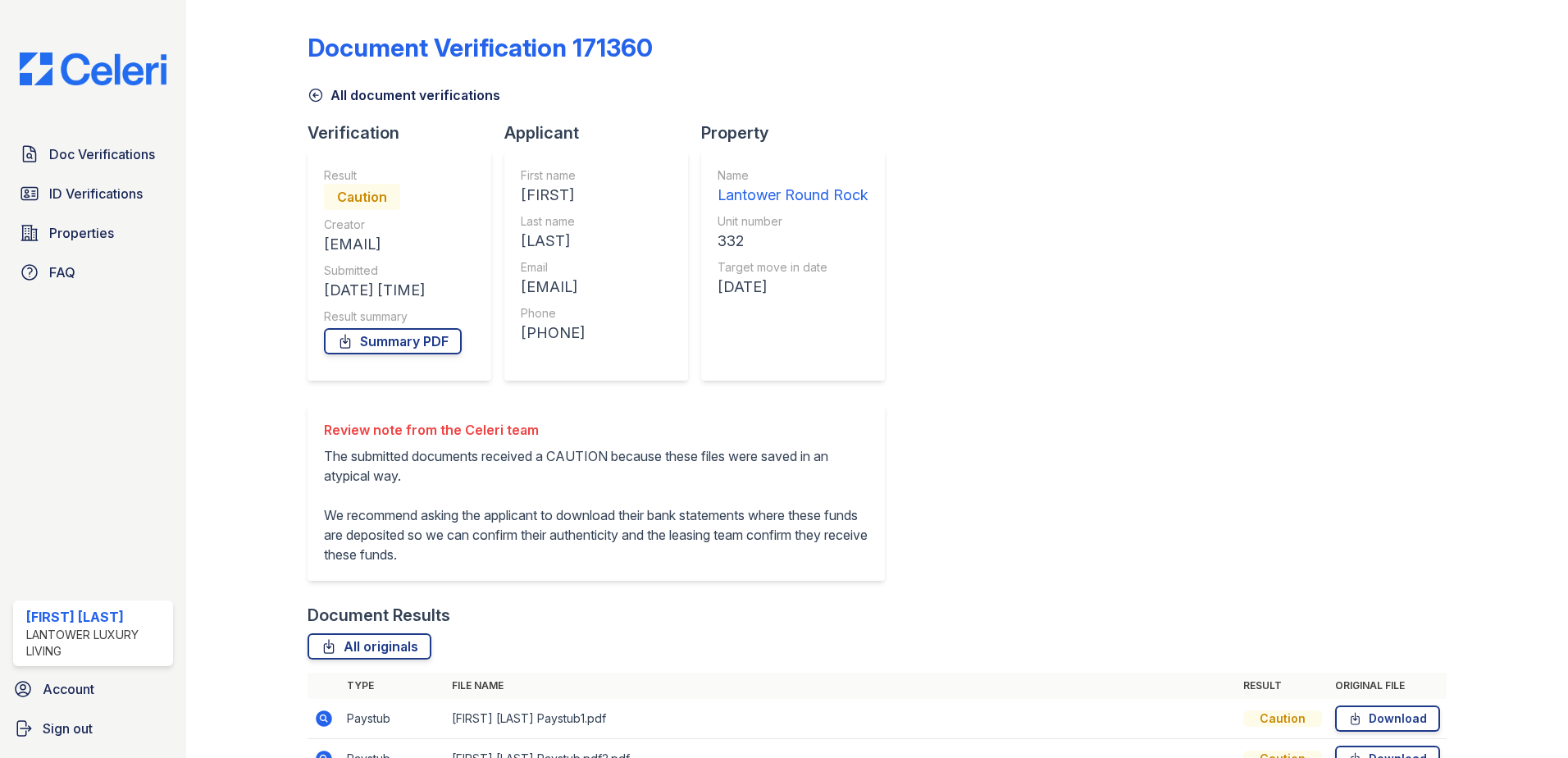 scroll, scrollTop: 0, scrollLeft: 0, axis: both 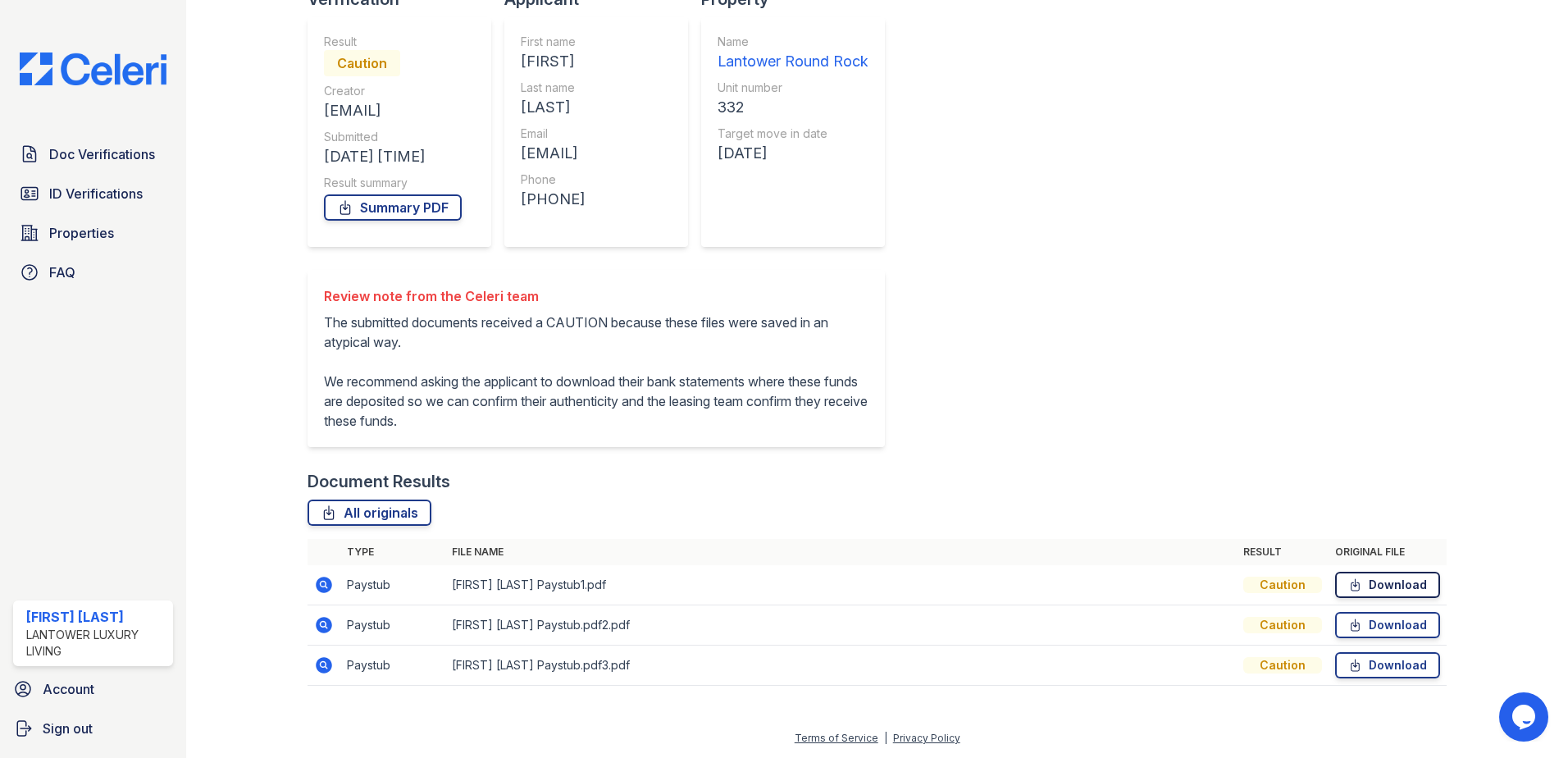 click on "Download" at bounding box center [1388, 585] 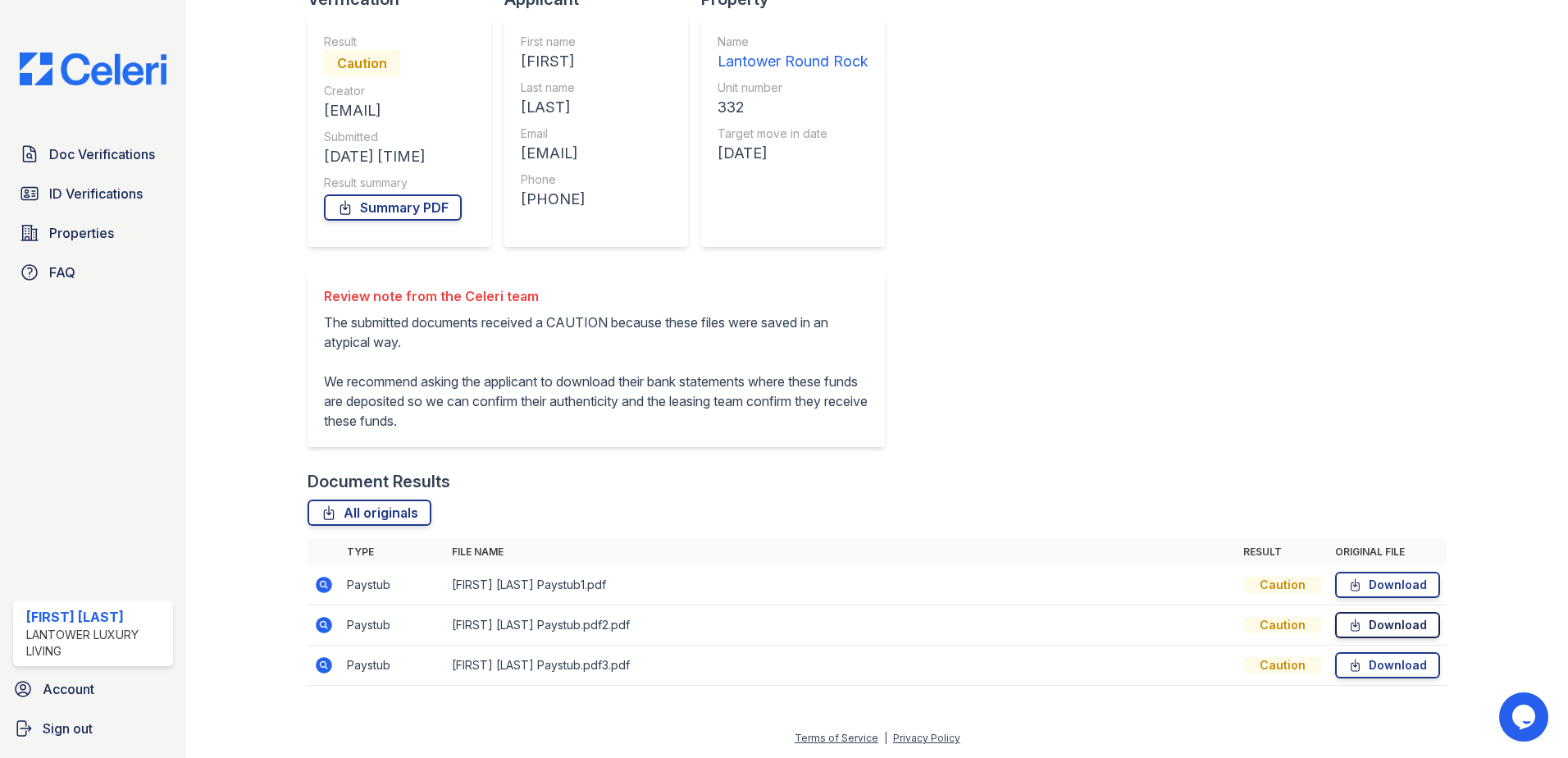 click on "Download" at bounding box center [1388, 625] 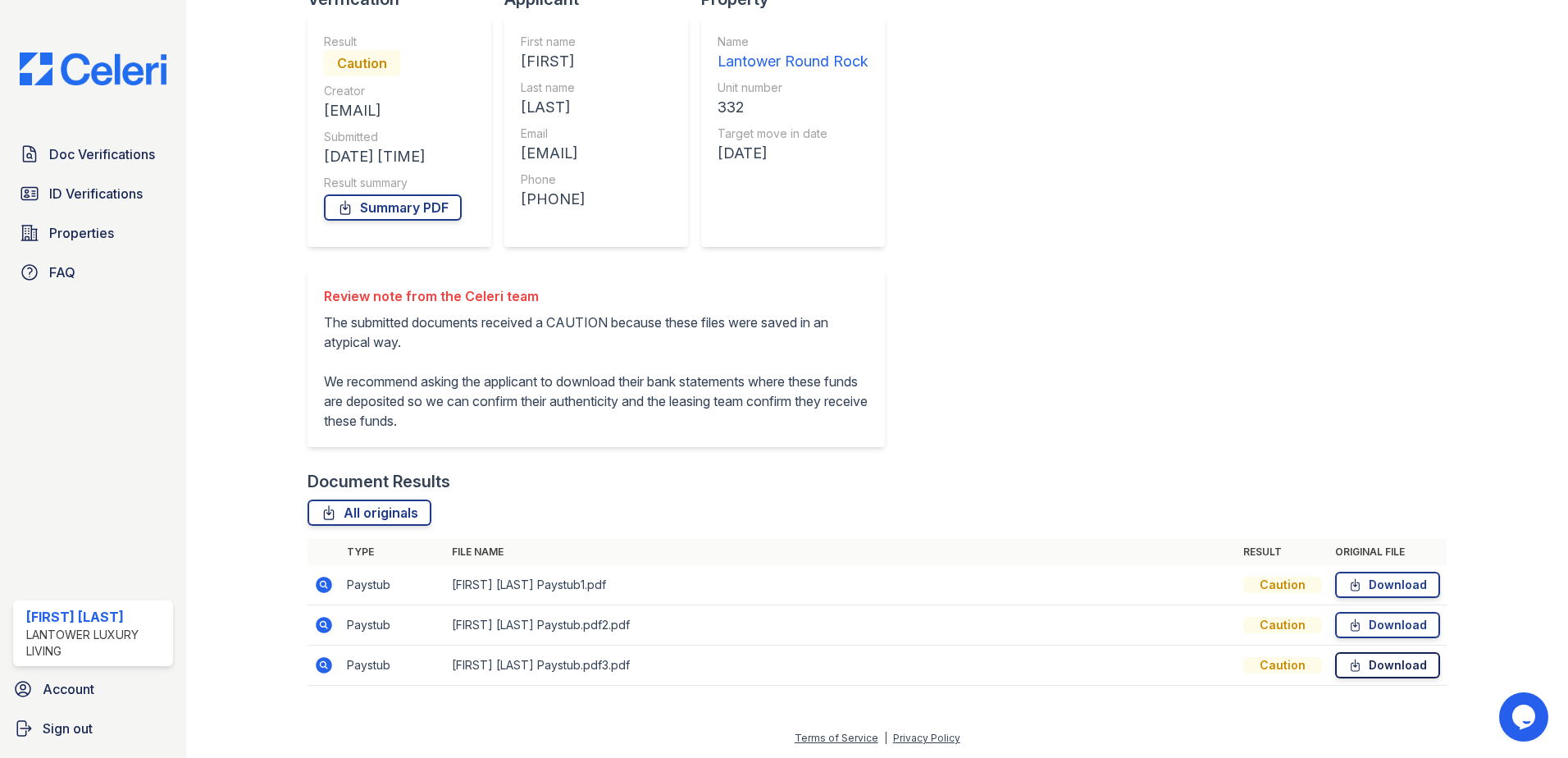 click on "Download" at bounding box center [1388, 665] 